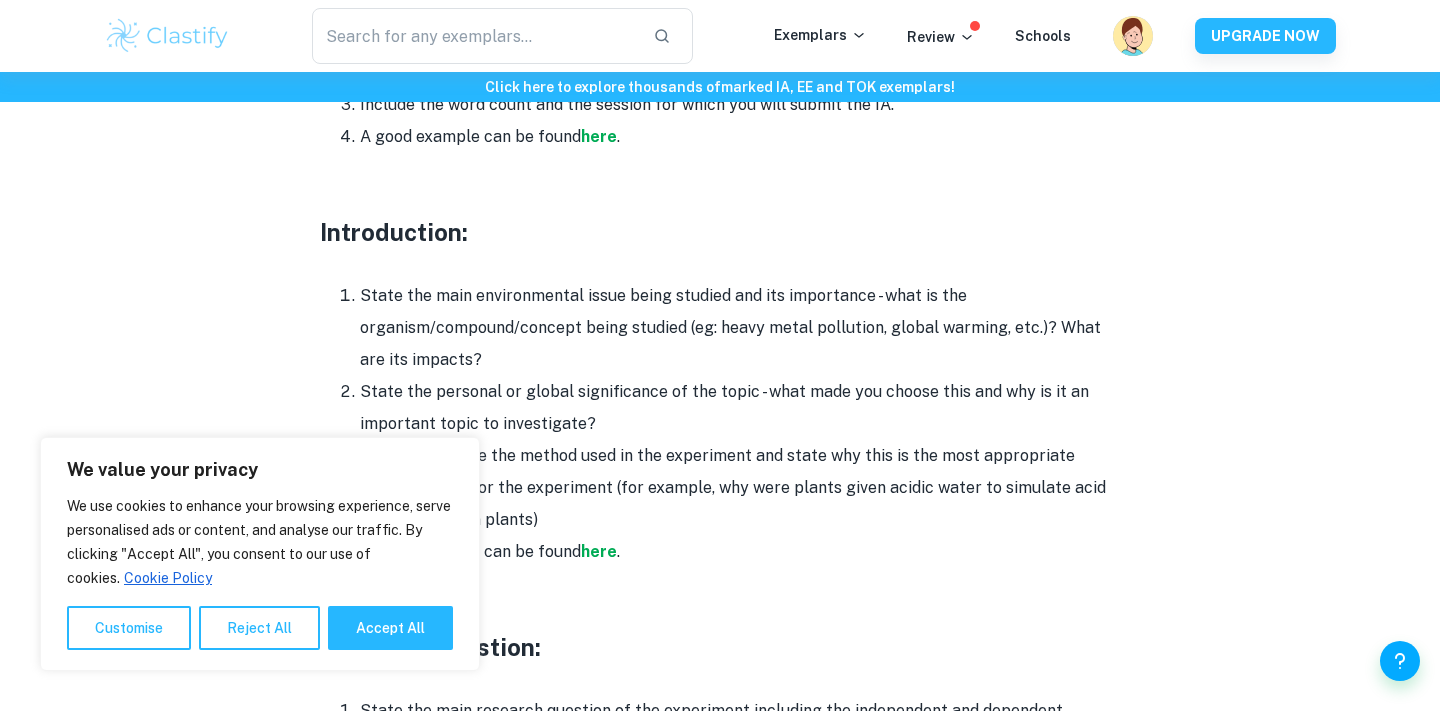 scroll, scrollTop: 1206, scrollLeft: 0, axis: vertical 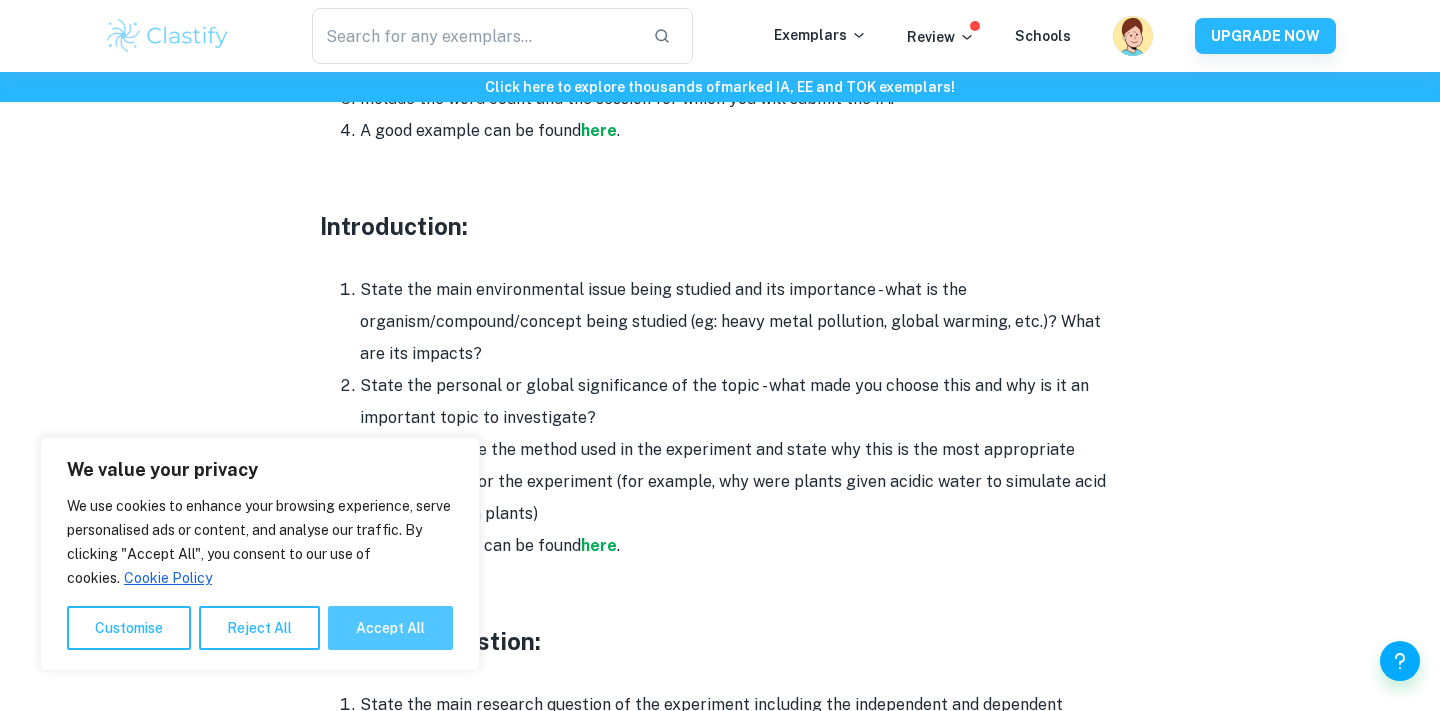 click on "Accept All" at bounding box center [390, 628] 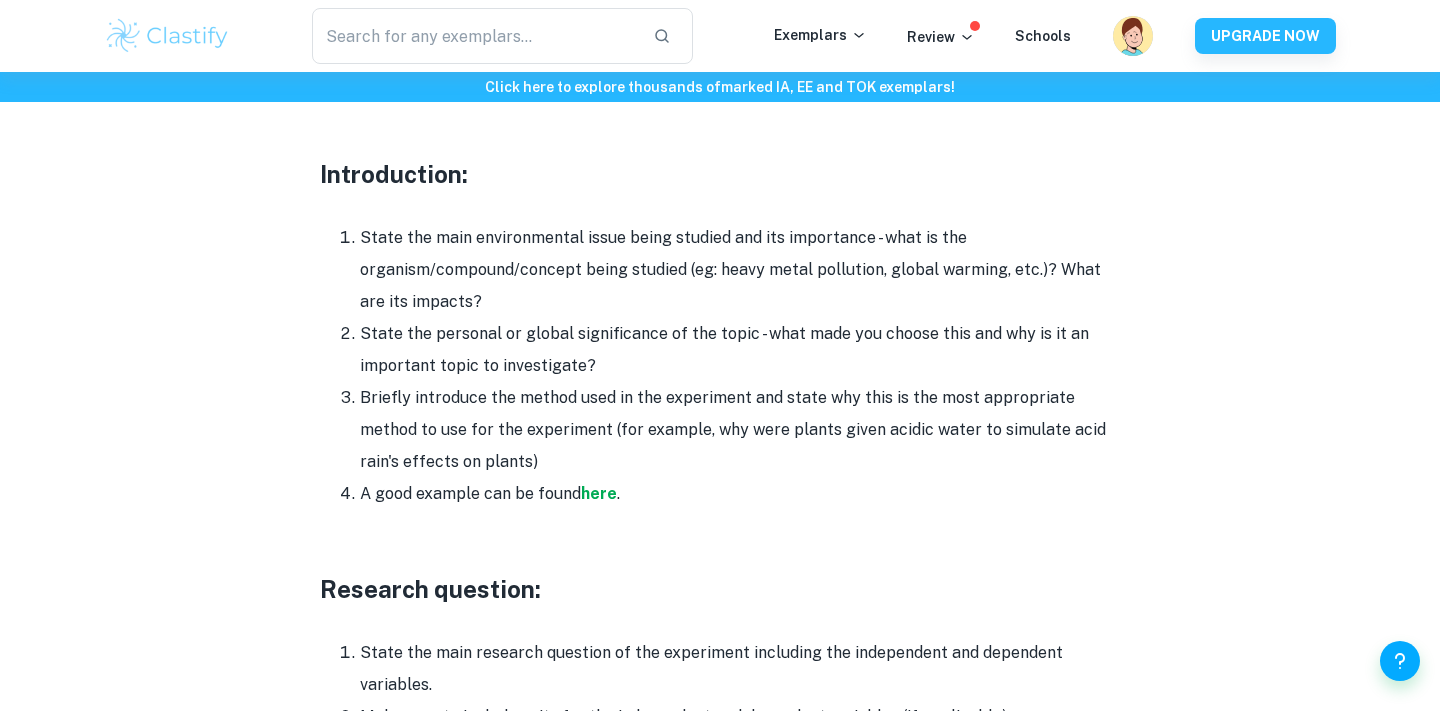 scroll, scrollTop: 1256, scrollLeft: 0, axis: vertical 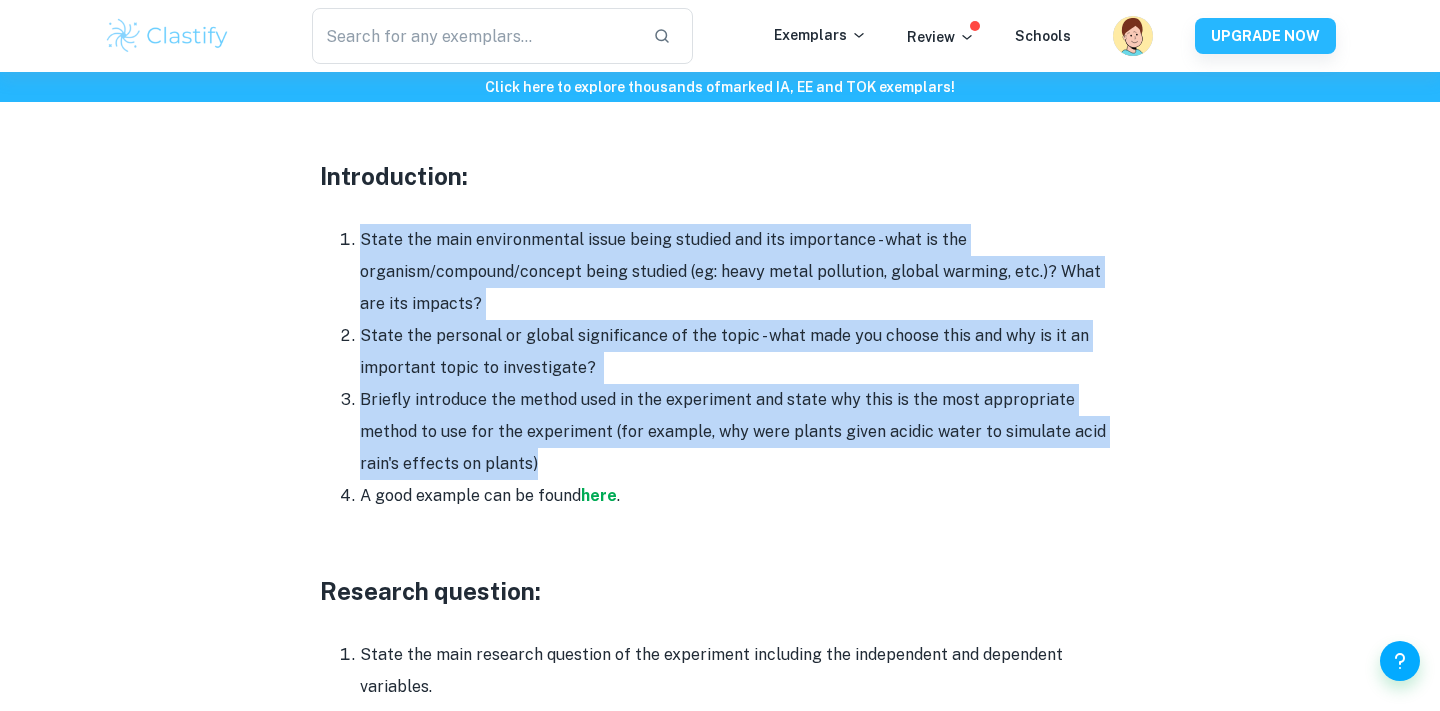 drag, startPoint x: 331, startPoint y: 195, endPoint x: 583, endPoint y: 417, distance: 335.83923 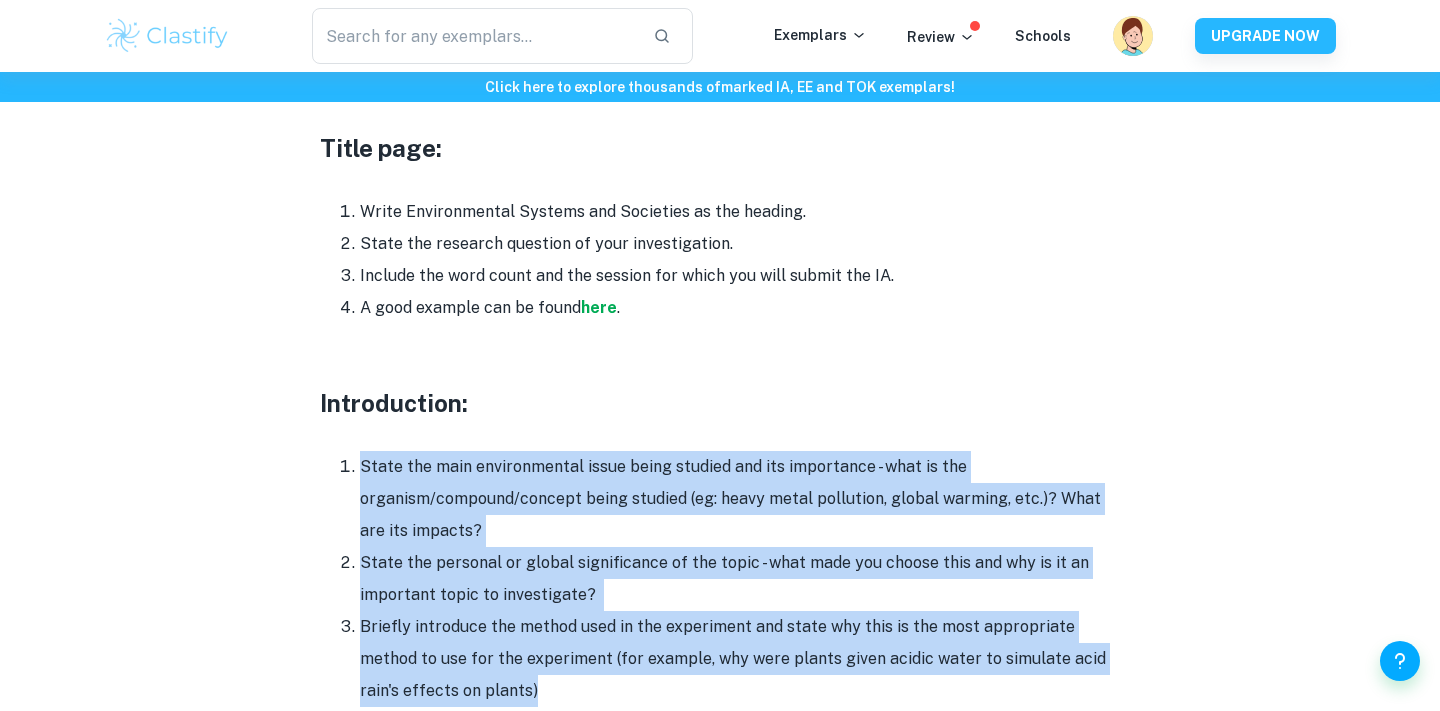 scroll, scrollTop: 939, scrollLeft: 0, axis: vertical 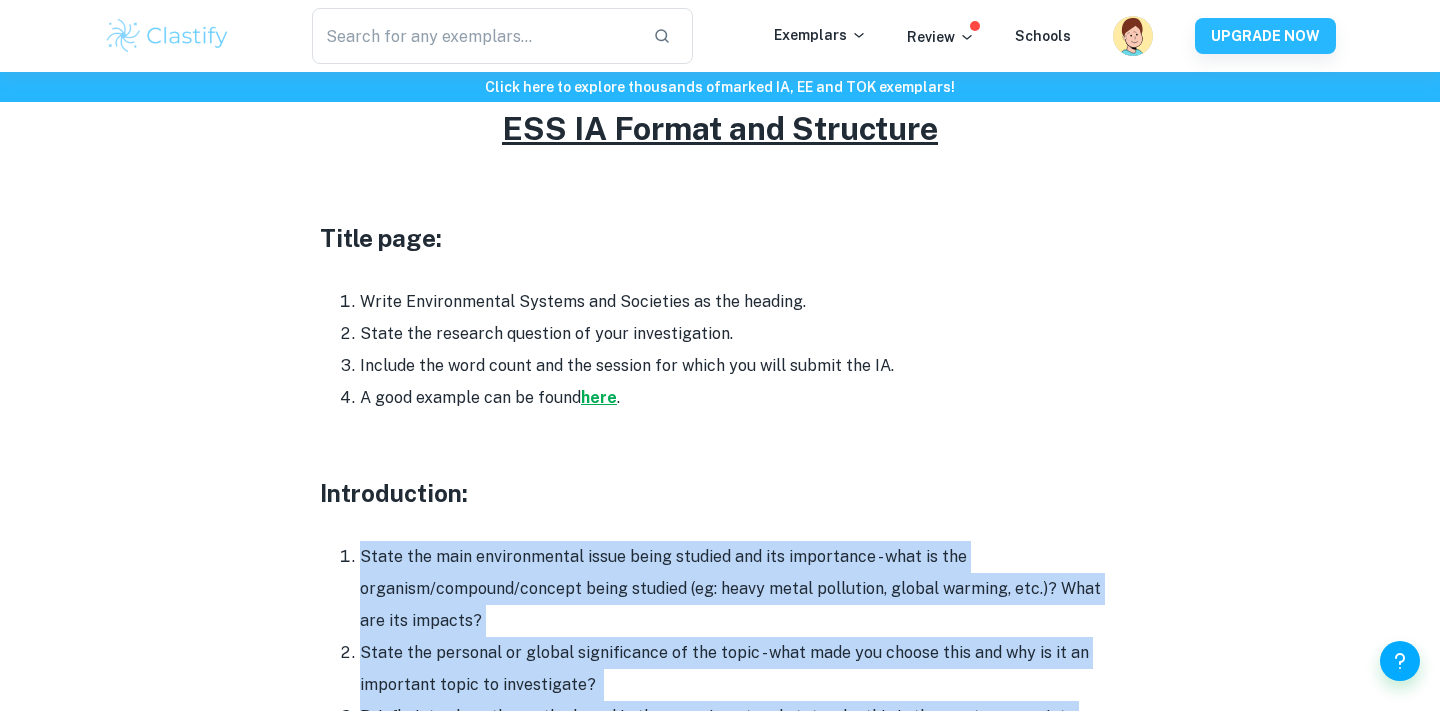 click on "here" at bounding box center [599, 397] 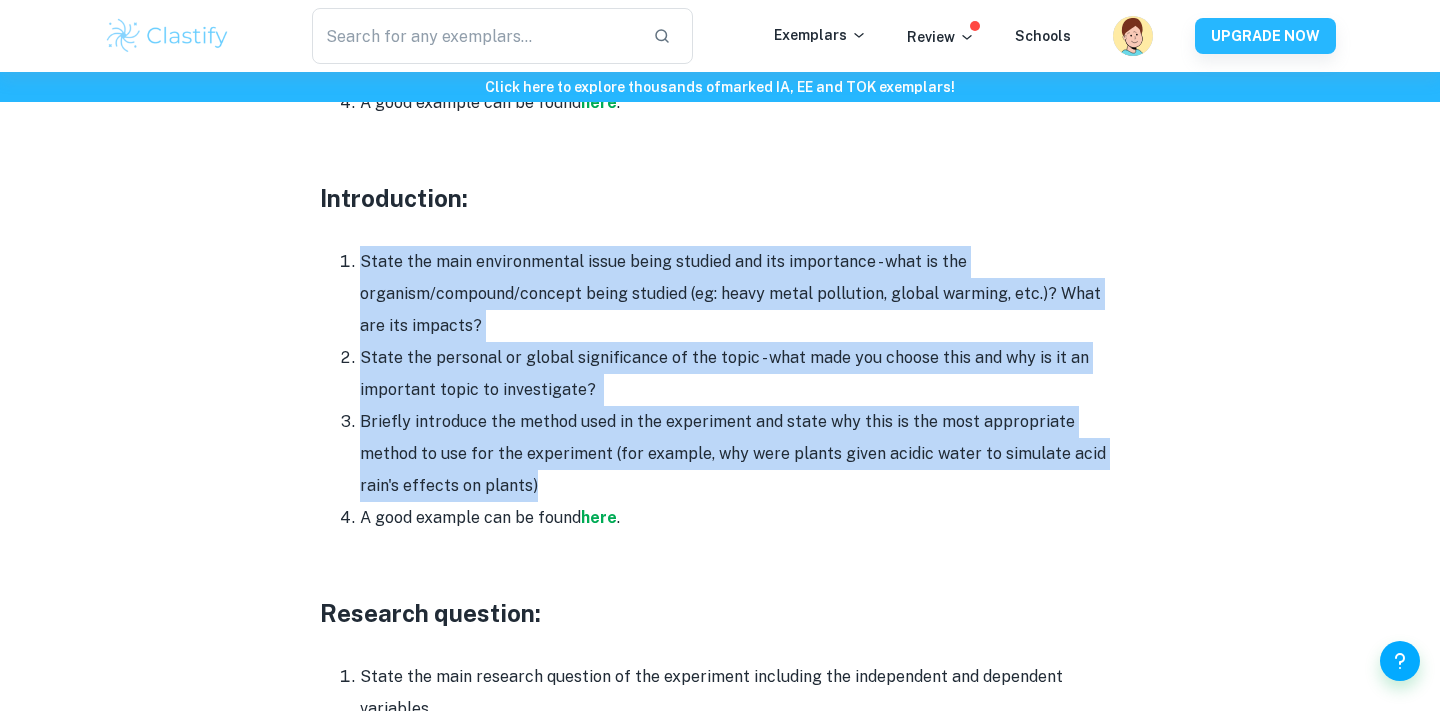 scroll, scrollTop: 1244, scrollLeft: 0, axis: vertical 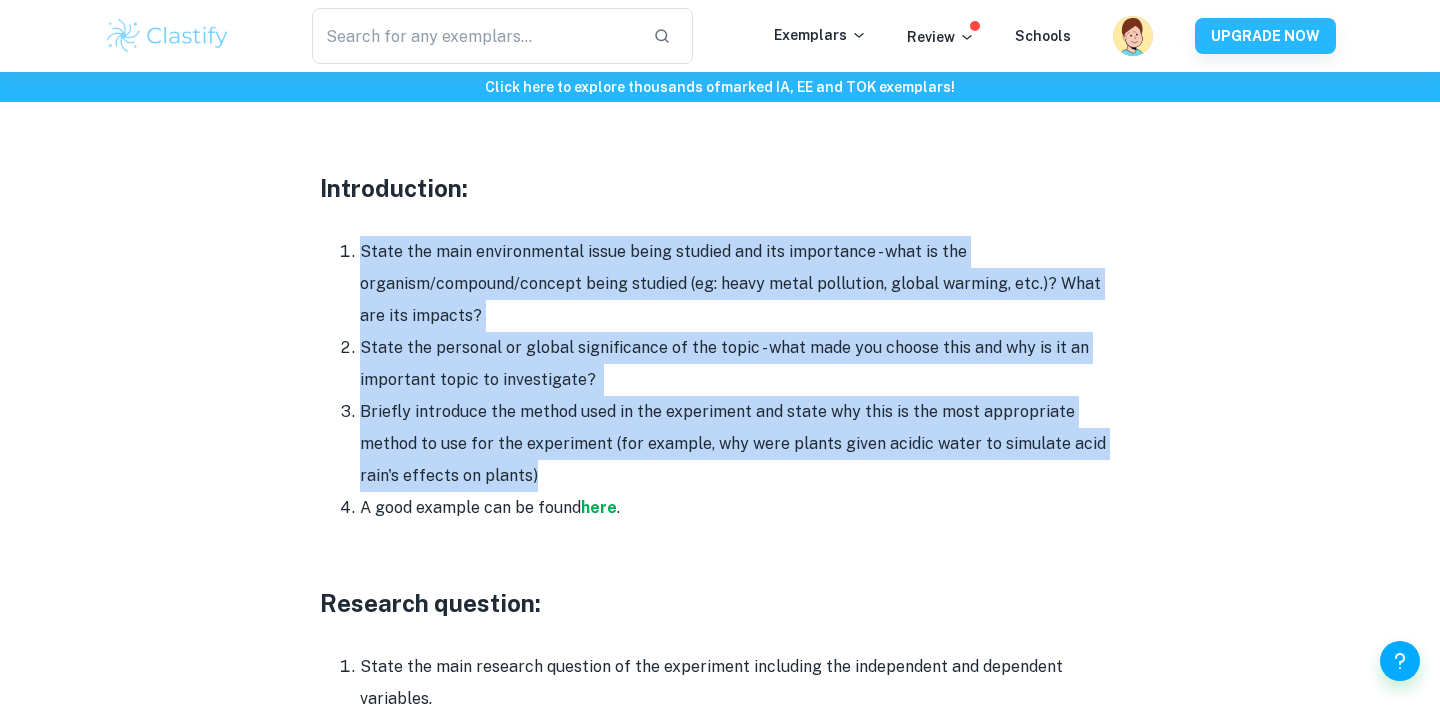 copy on "State the main environmental issue being studied and its importance - what is the organism/compound/concept being studied (eg: heavy metal pollution, global warming, etc.)? What are its impacts? State the personal or global significance of the topic - what made you choose this and why is it an important topic to investigate?   Briefly introduce the method used in the experiment and state why this is the most appropriate method to use for the experiment (for example, why were plants given acidic water to simulate acid rain's effects on plants)" 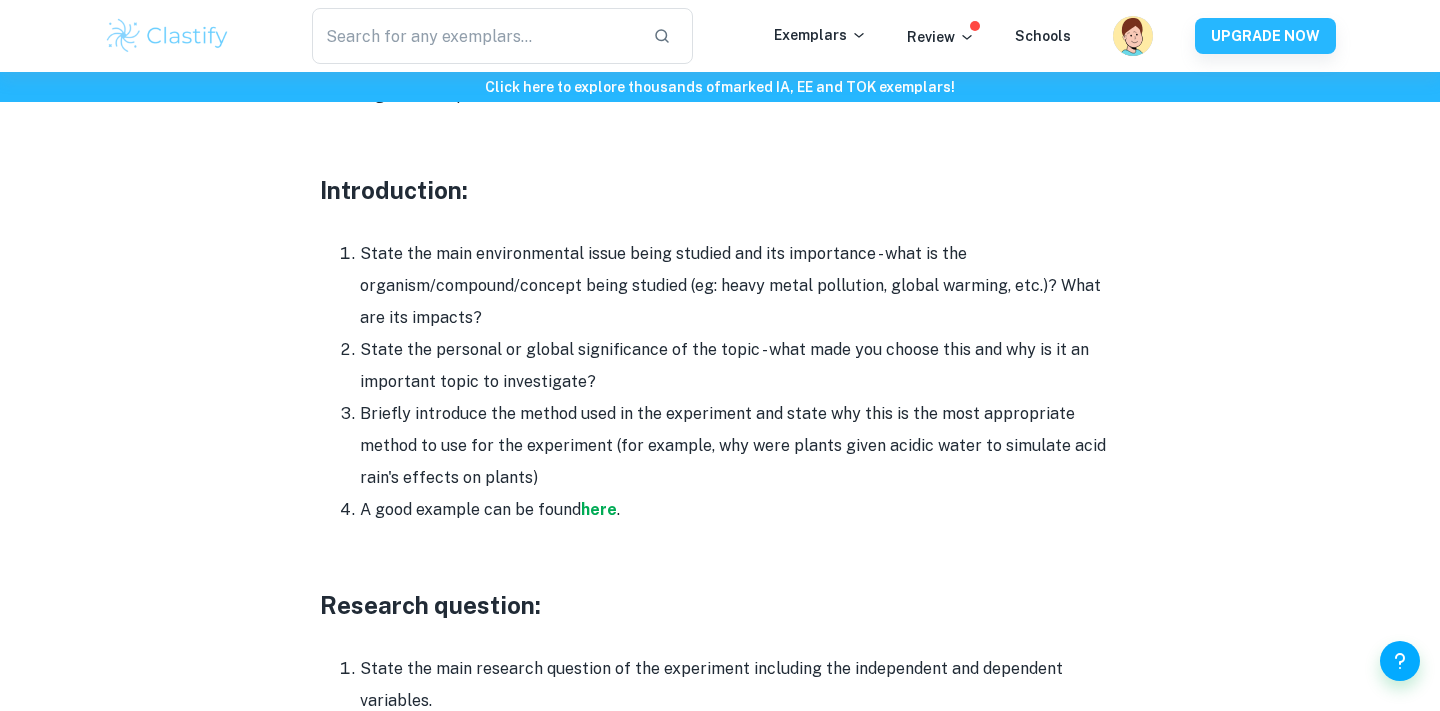 scroll, scrollTop: 1241, scrollLeft: 0, axis: vertical 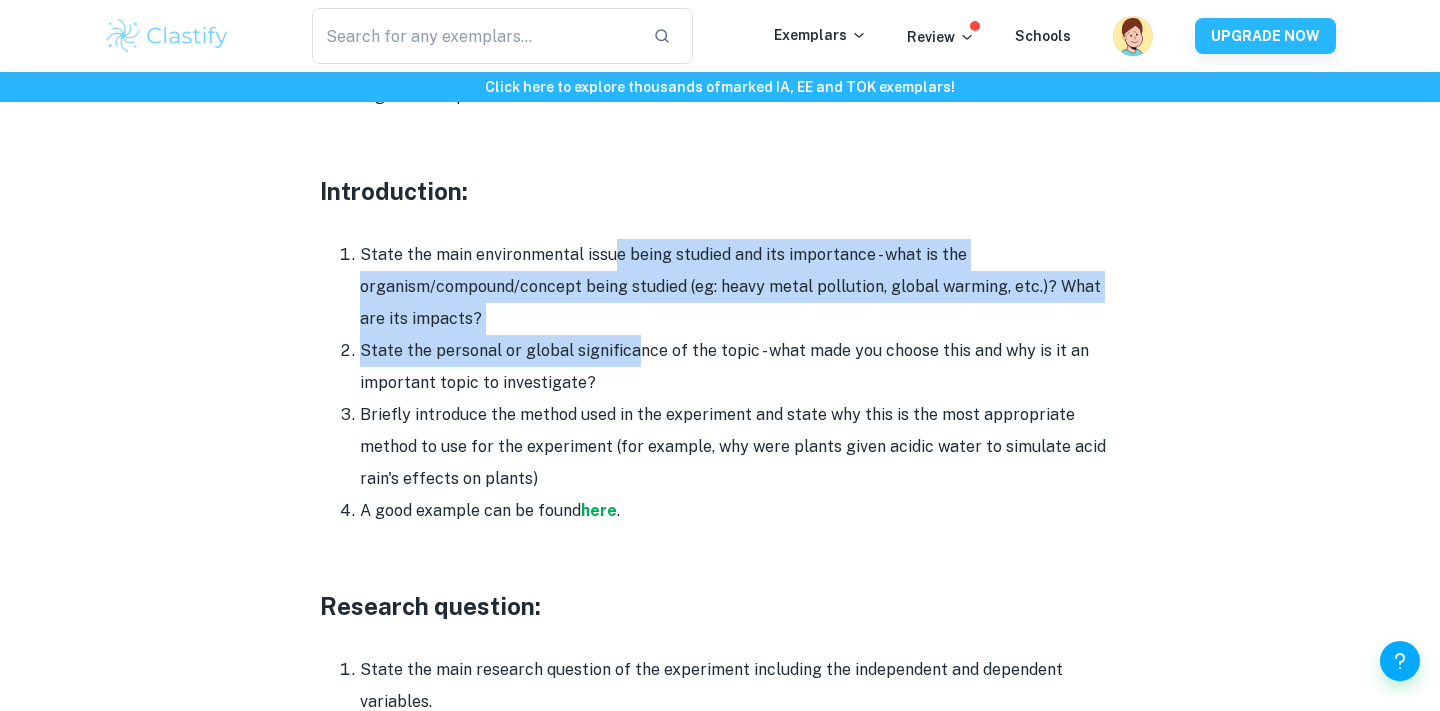 drag, startPoint x: 613, startPoint y: 233, endPoint x: 658, endPoint y: 350, distance: 125.35549 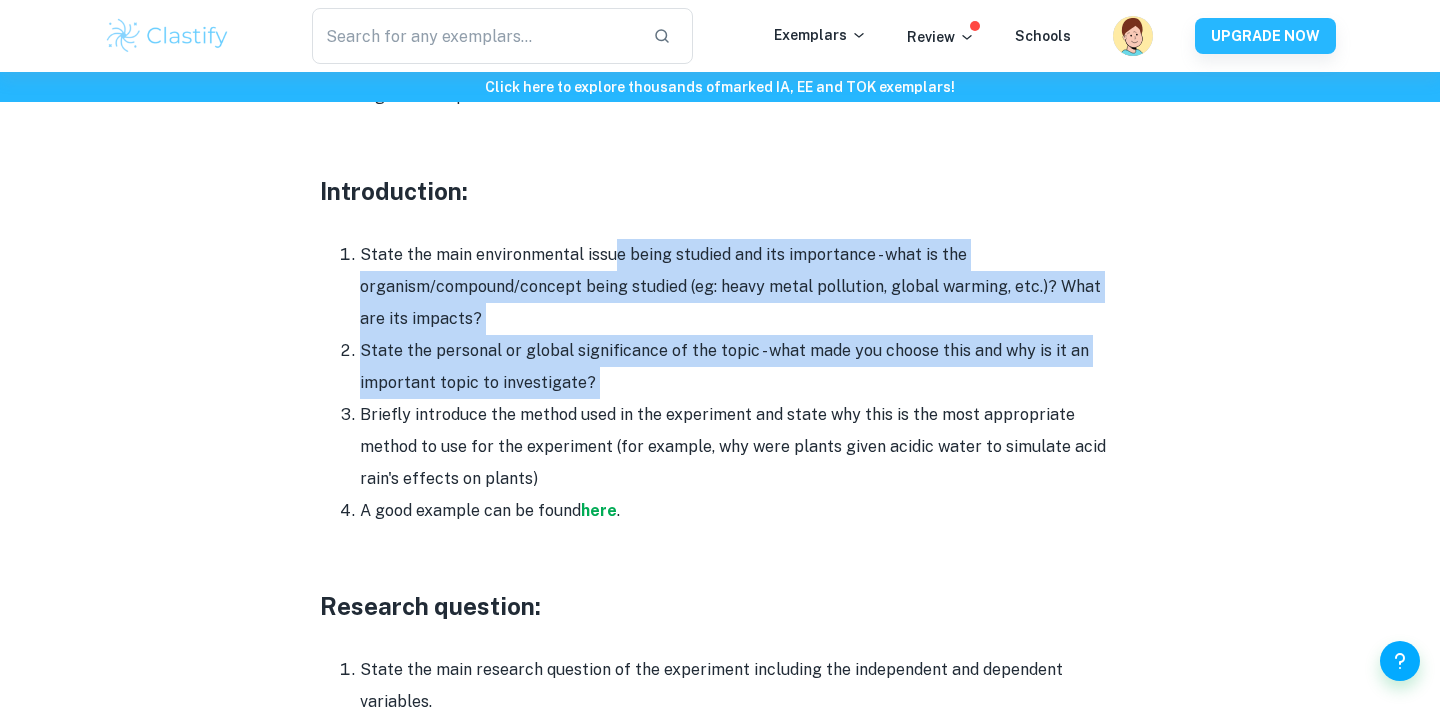 click on "State the personal or global significance of the topic - what made you choose this and why is it an important topic to investigate?" at bounding box center (740, 367) 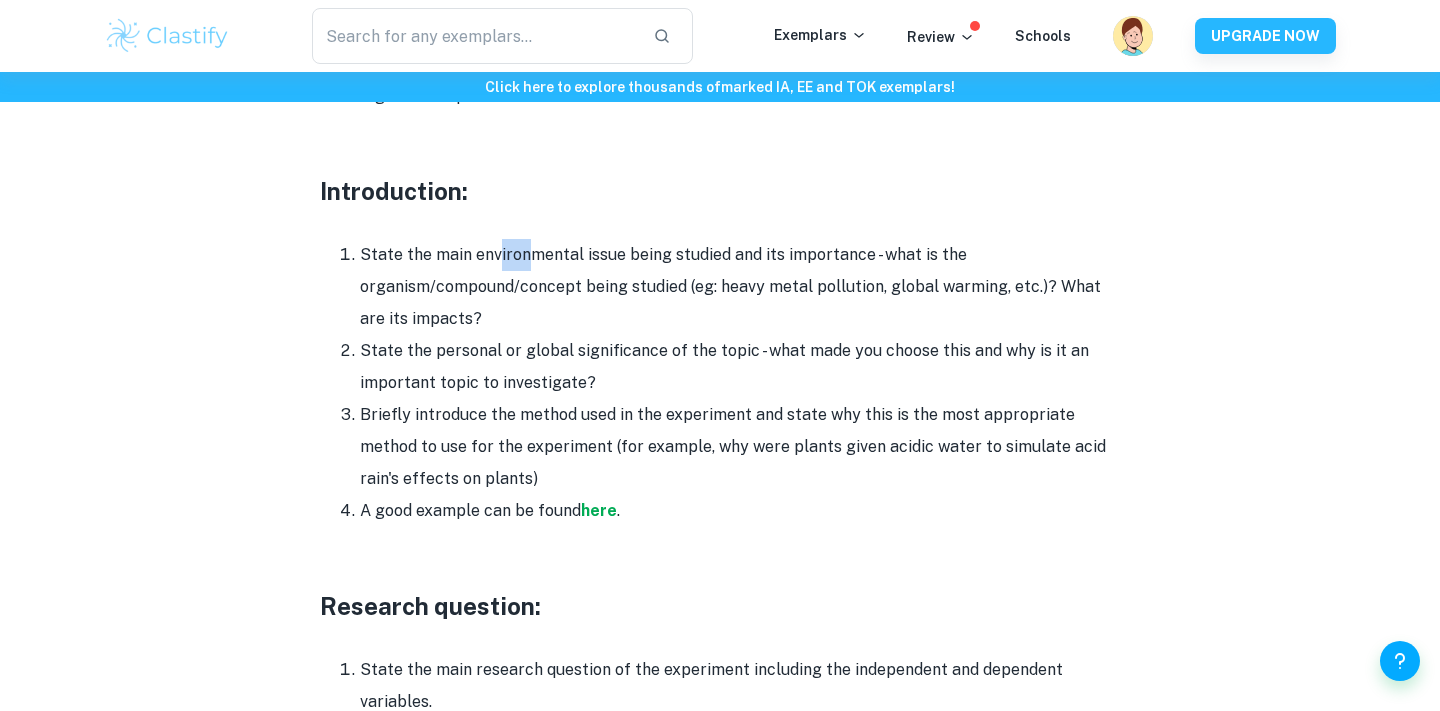 drag, startPoint x: 498, startPoint y: 217, endPoint x: 563, endPoint y: 268, distance: 82.61961 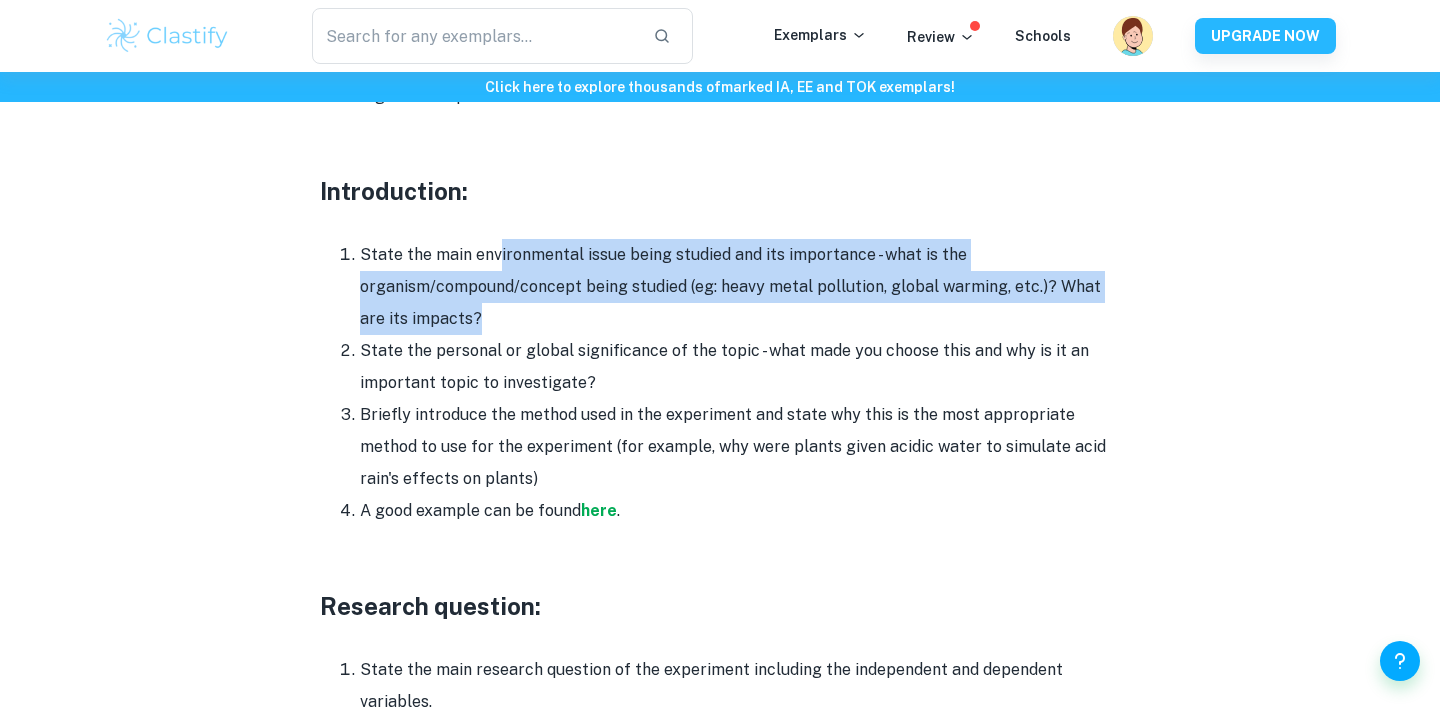 click on "State the main environmental issue being studied and its importance - what is the organism/compound/concept being studied (eg: heavy metal pollution, global warming, etc.)? What are its impacts?" at bounding box center (740, 287) 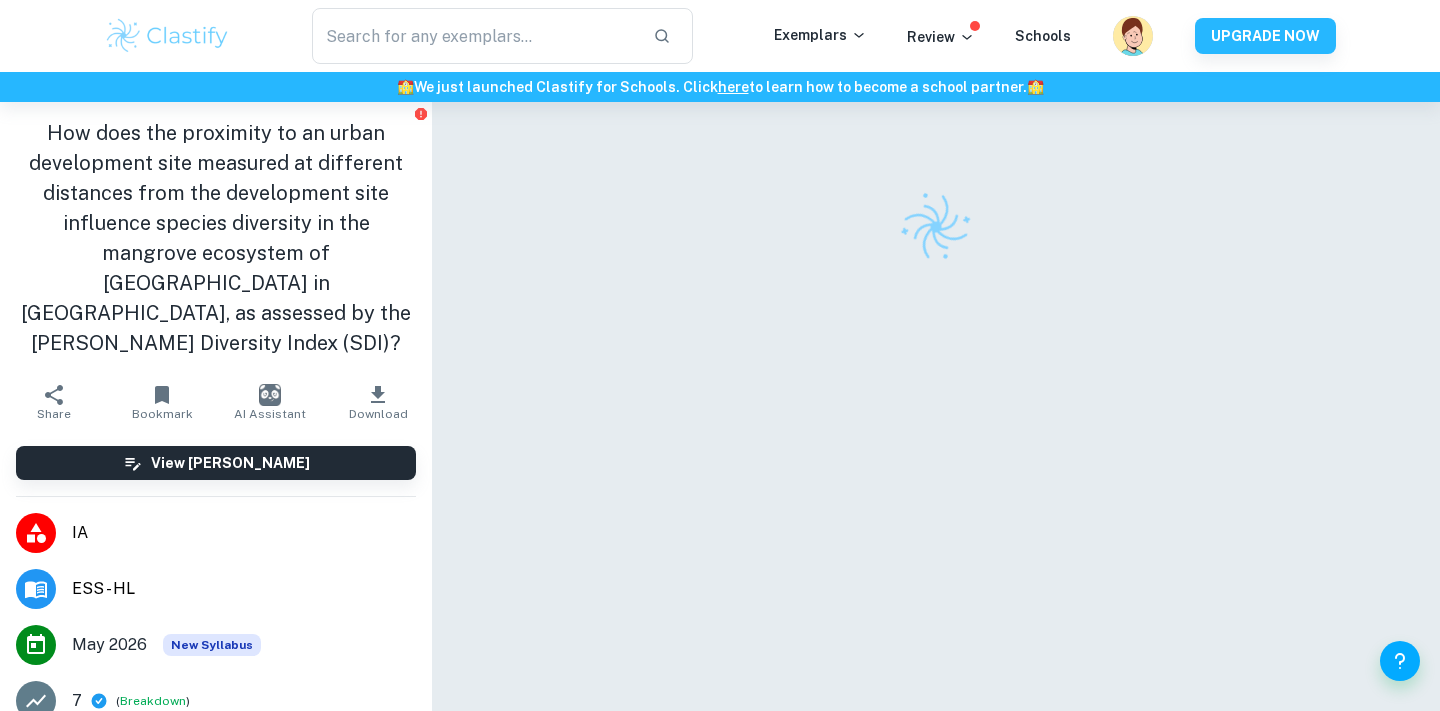 scroll, scrollTop: 0, scrollLeft: 0, axis: both 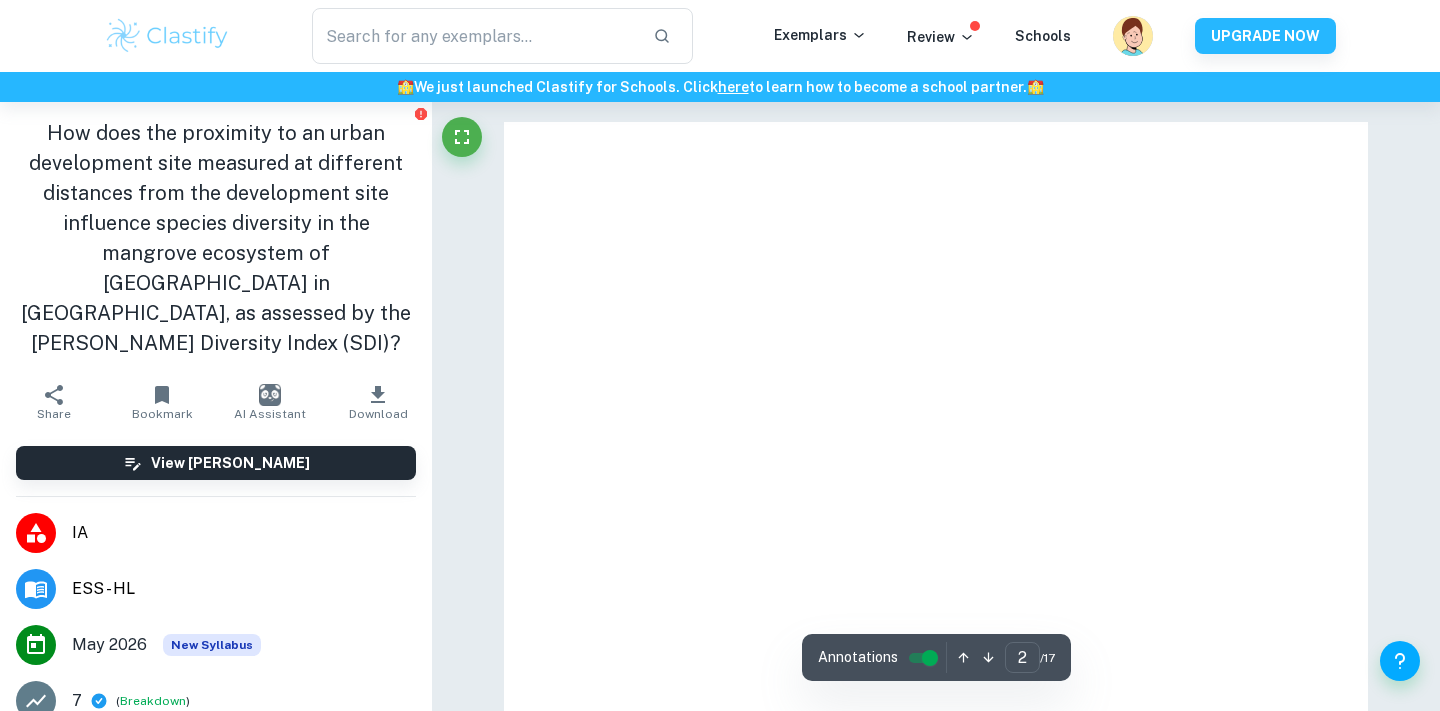 type on "1" 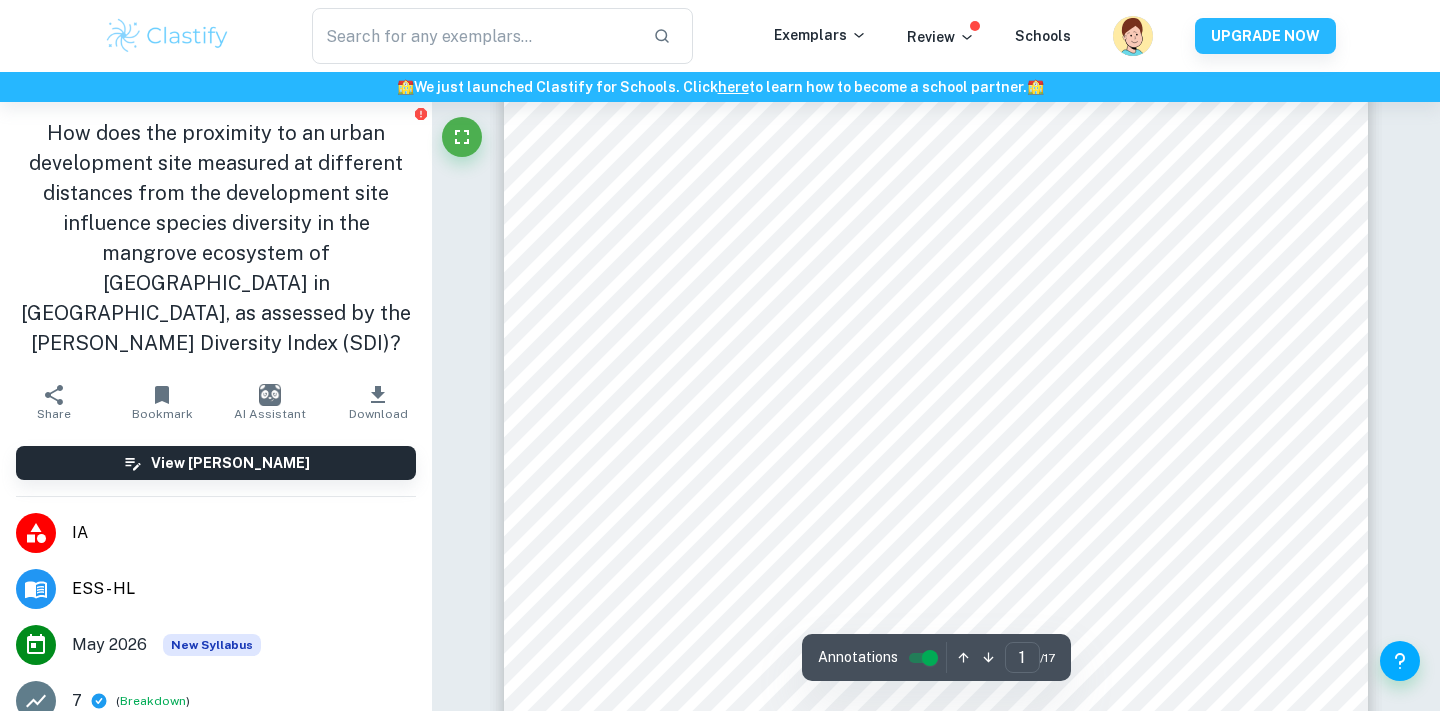 scroll, scrollTop: 128, scrollLeft: 0, axis: vertical 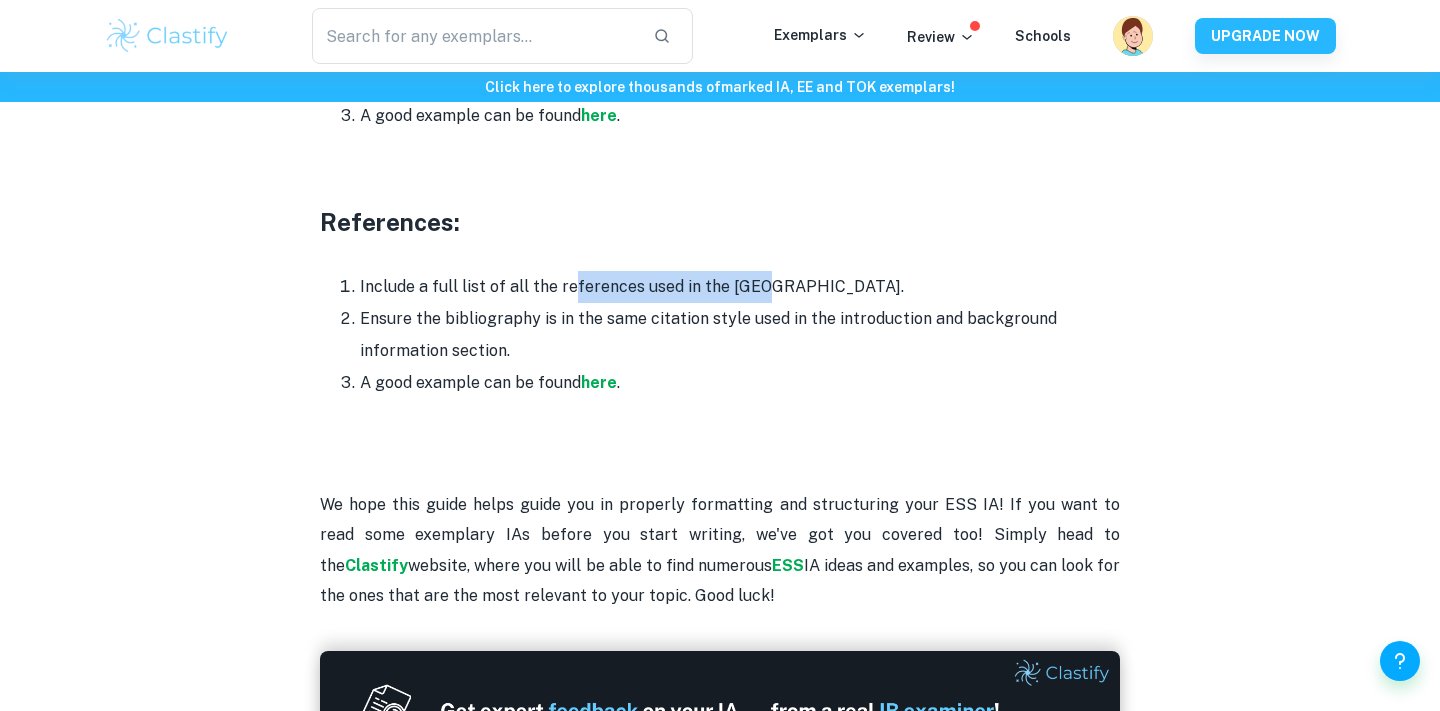drag, startPoint x: 568, startPoint y: 232, endPoint x: 592, endPoint y: 278, distance: 51.884487 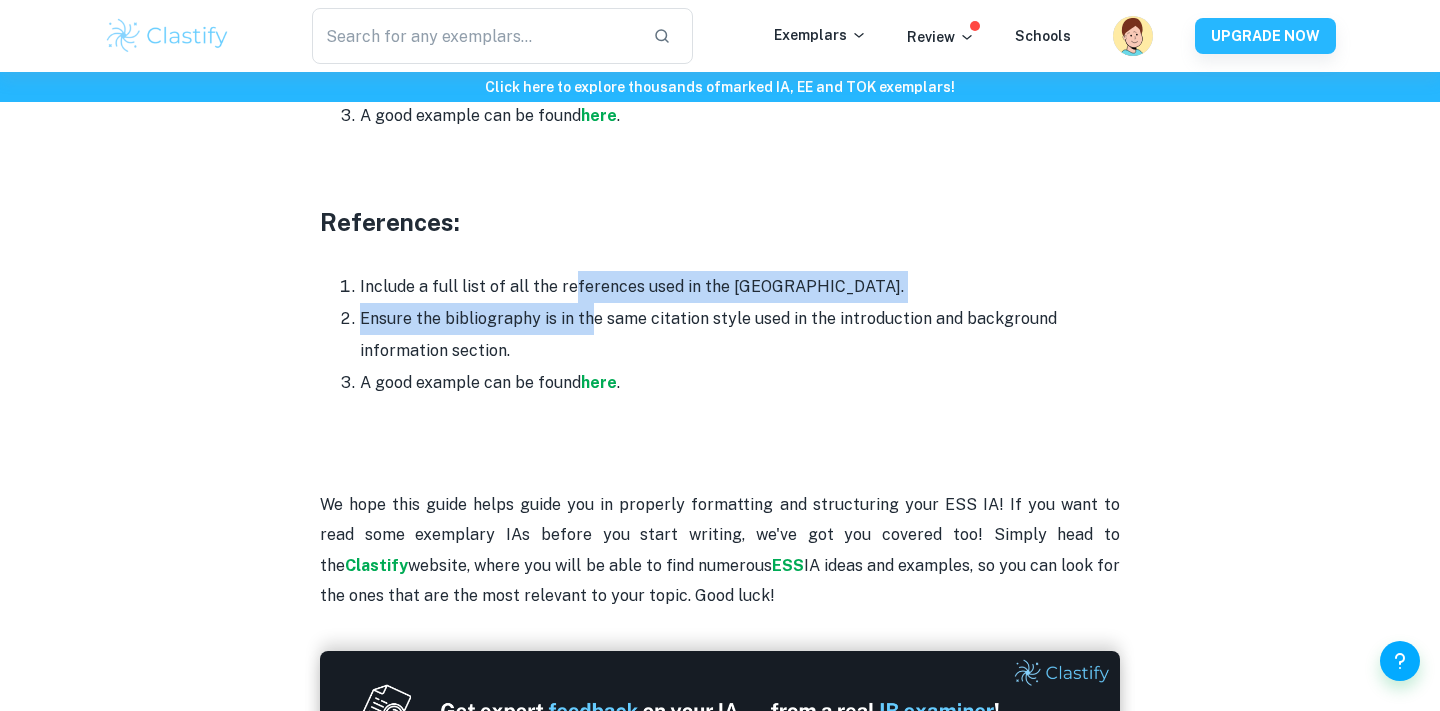 click on "Ensure the bibliography is in the same citation style used in the introduction and background information section." at bounding box center [740, 335] 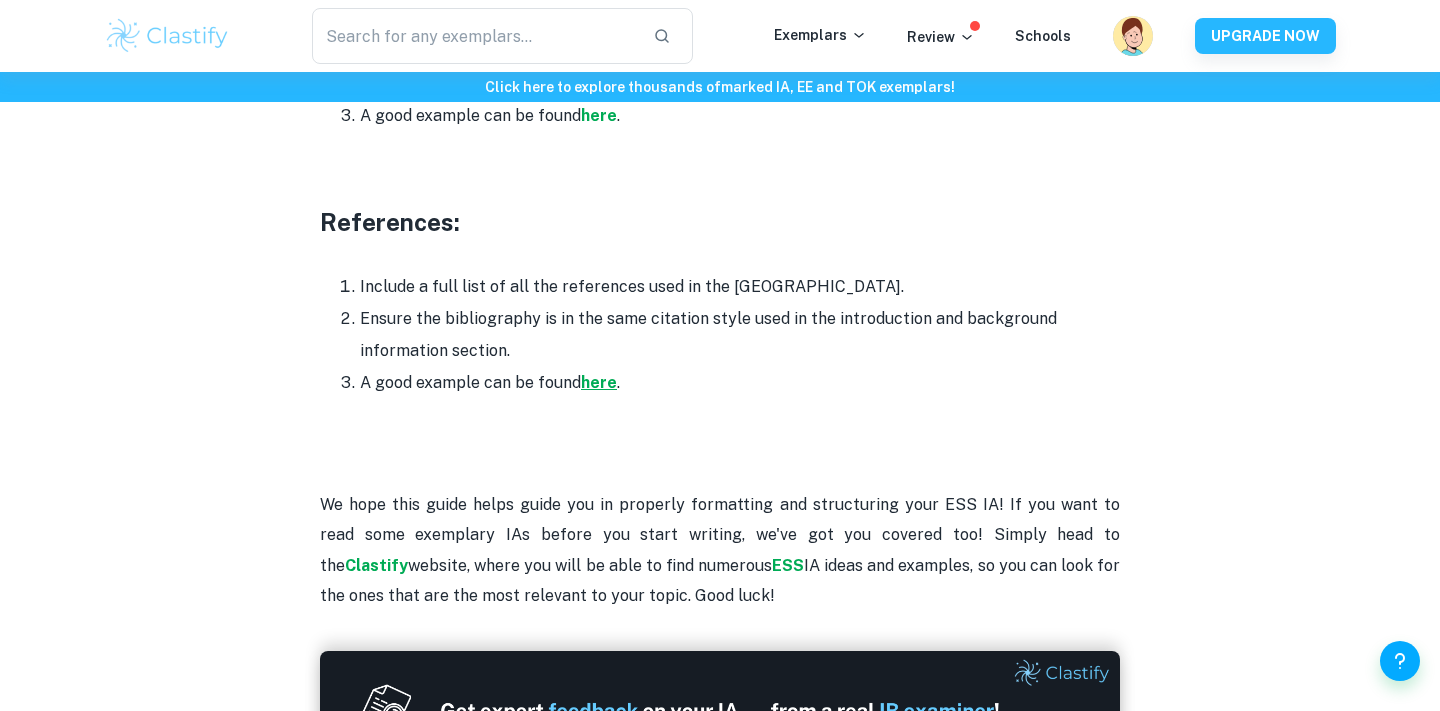 click on "here" at bounding box center (599, 382) 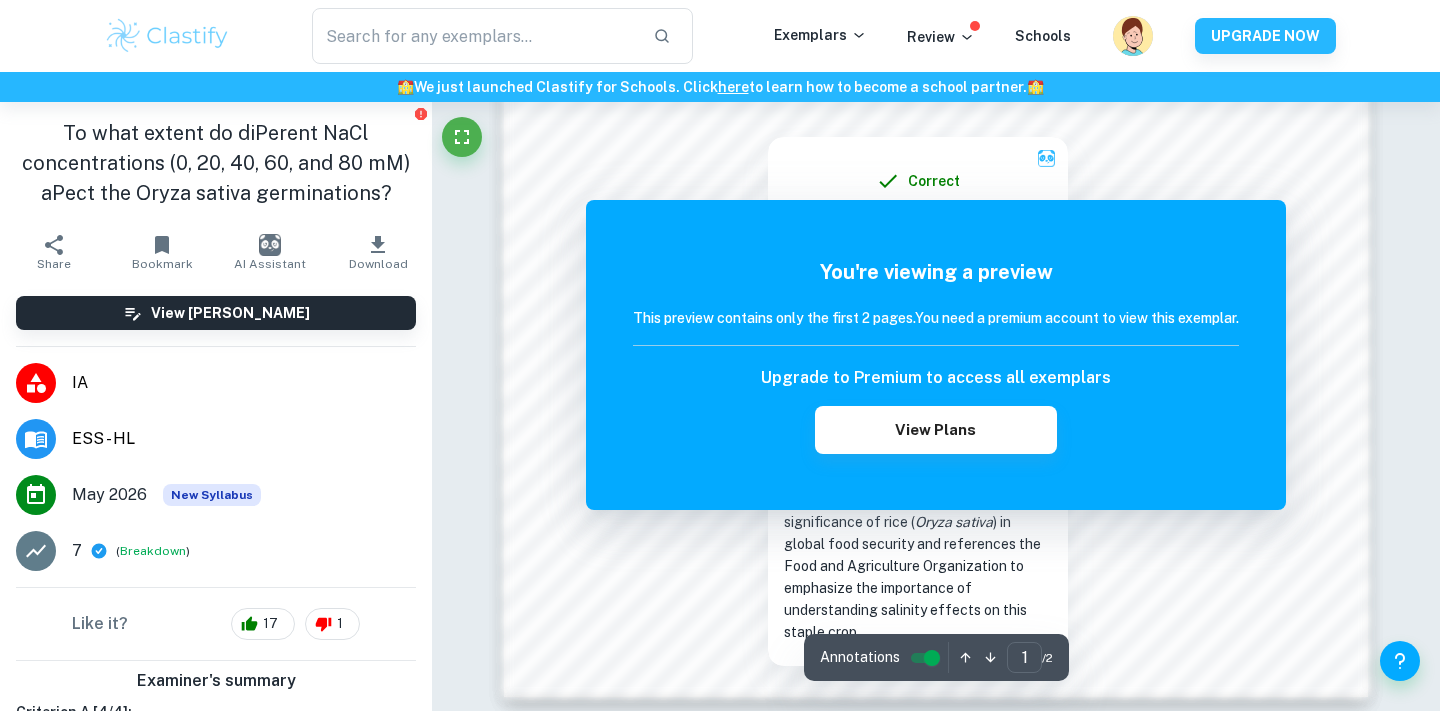 scroll, scrollTop: 2003, scrollLeft: 0, axis: vertical 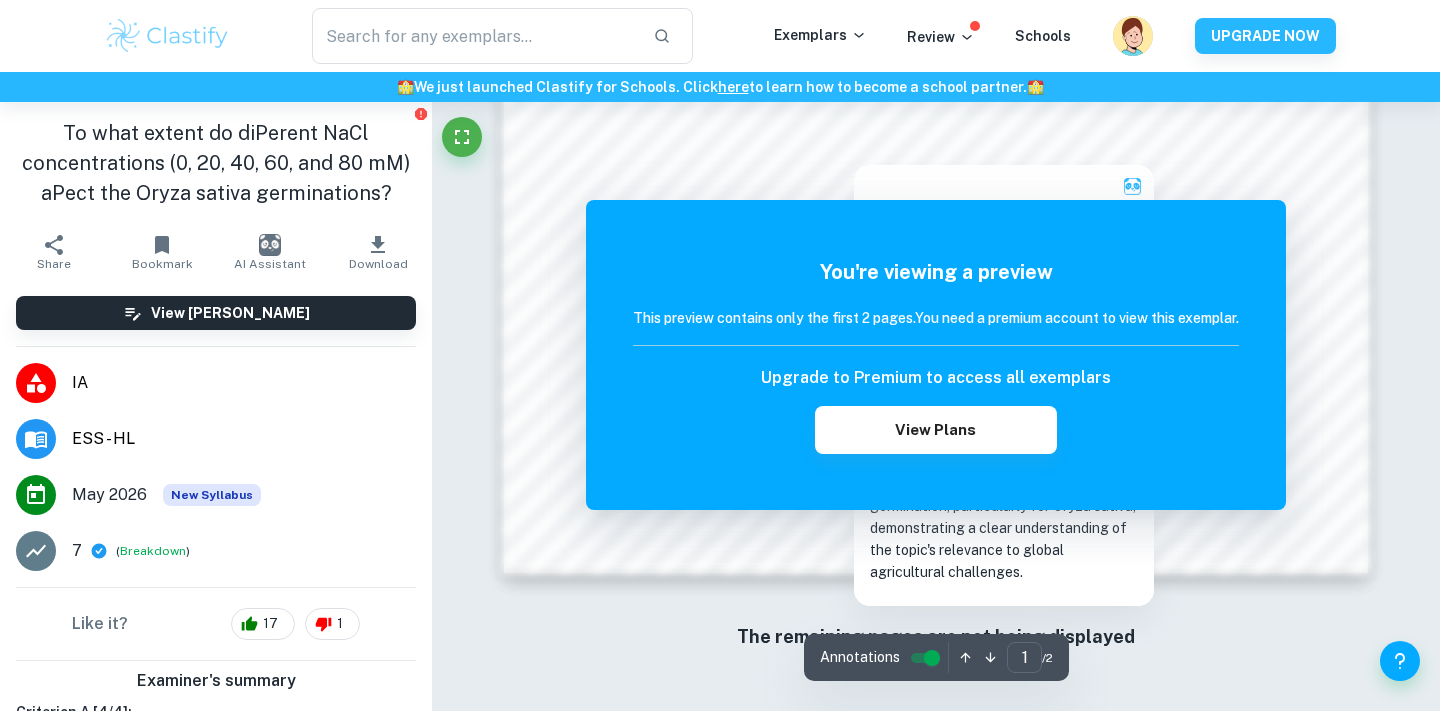click on "You're viewing a preview This preview contains only the first 2 pages.  You need a premium account to view this exemplar. Upgrade to Premium to access all exemplars View Plans" at bounding box center (936, 355) 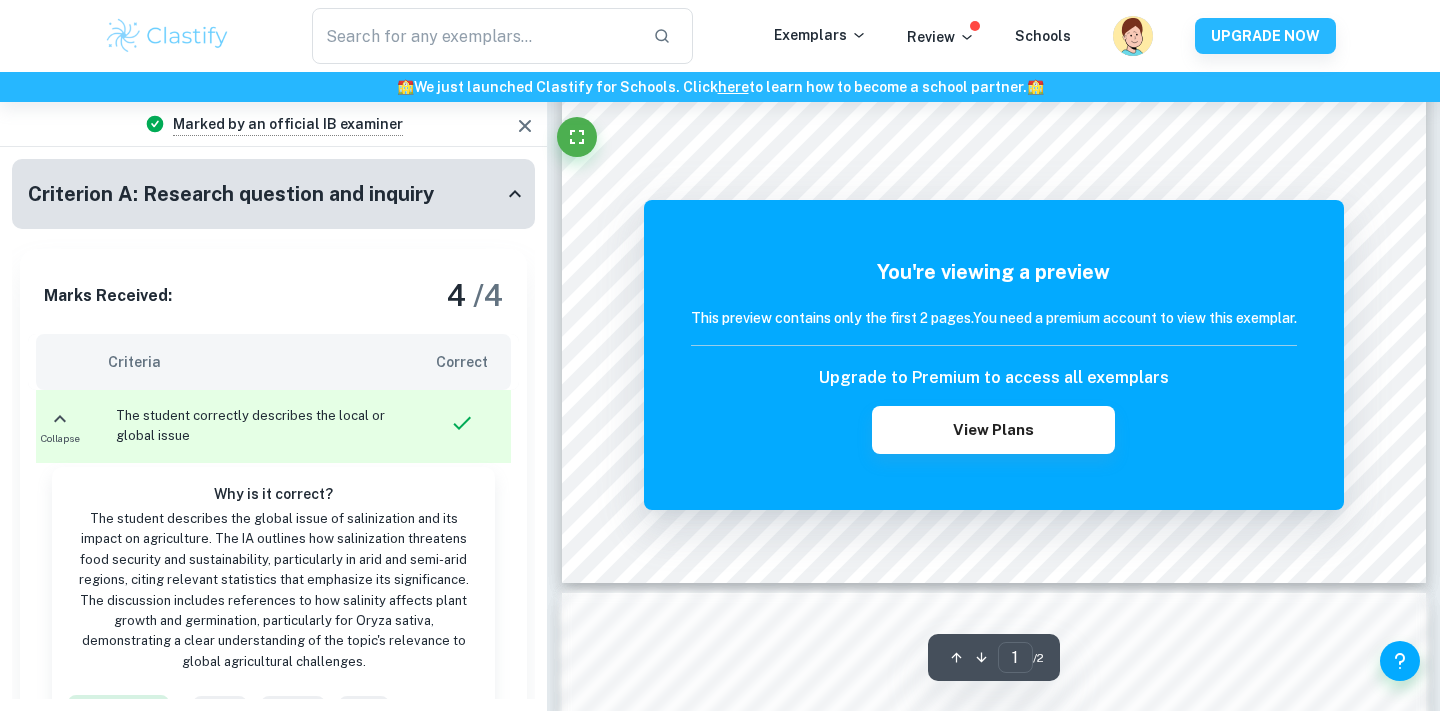 scroll, scrollTop: 928, scrollLeft: 0, axis: vertical 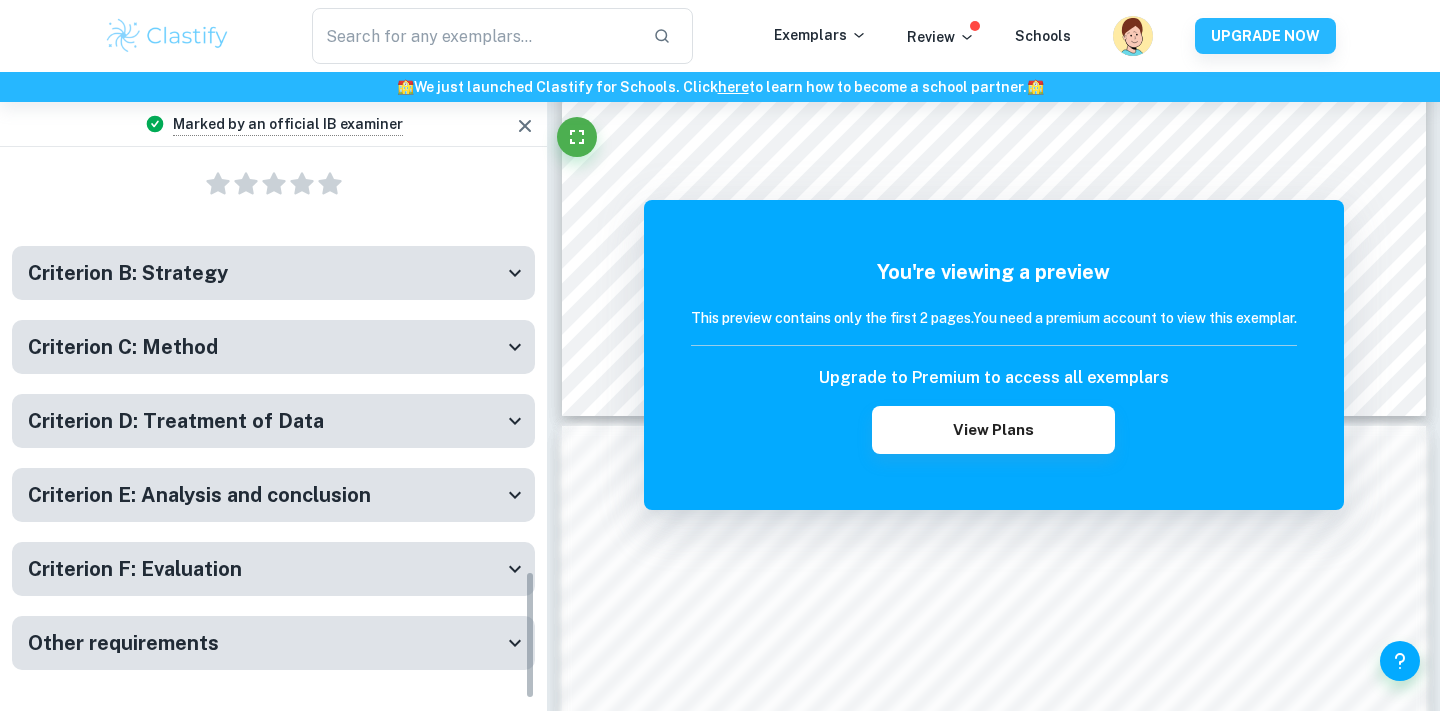 click on "Other requirements" at bounding box center (123, 643) 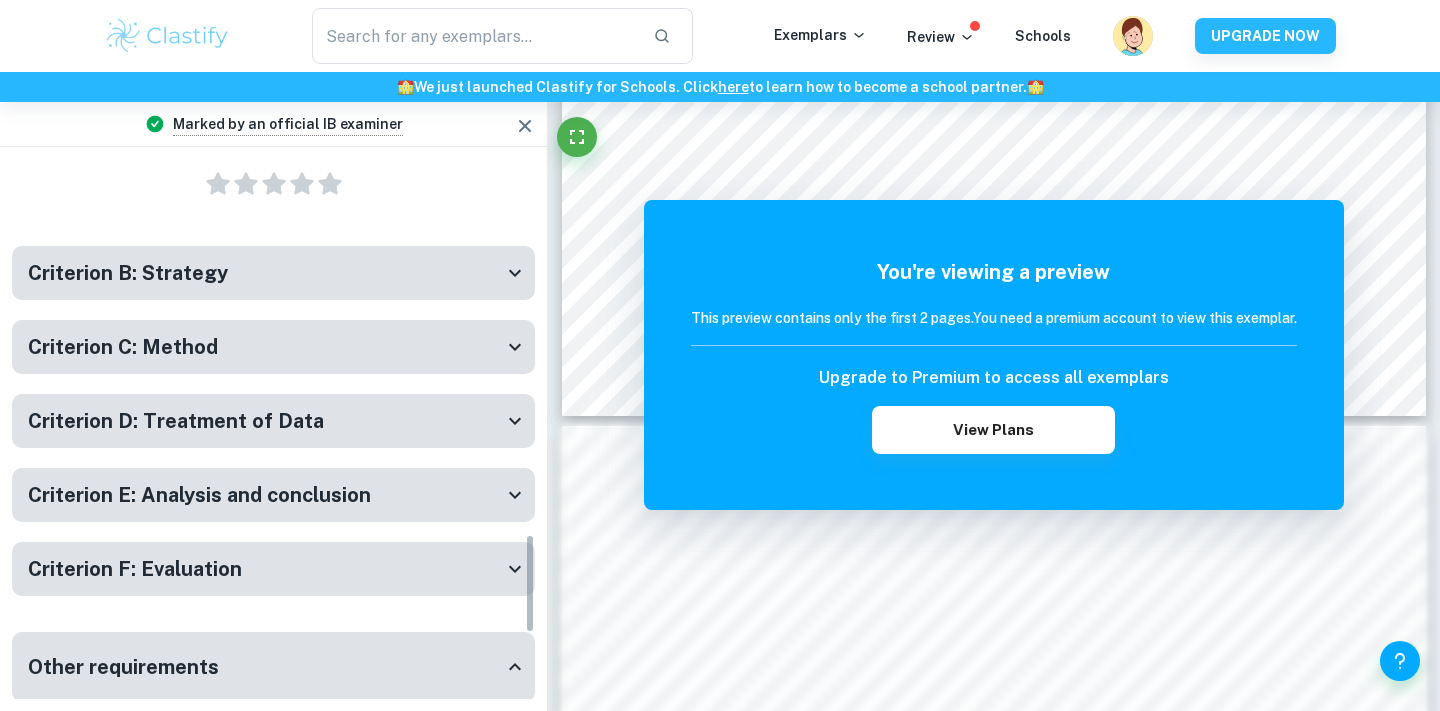 scroll, scrollTop: 2044, scrollLeft: 0, axis: vertical 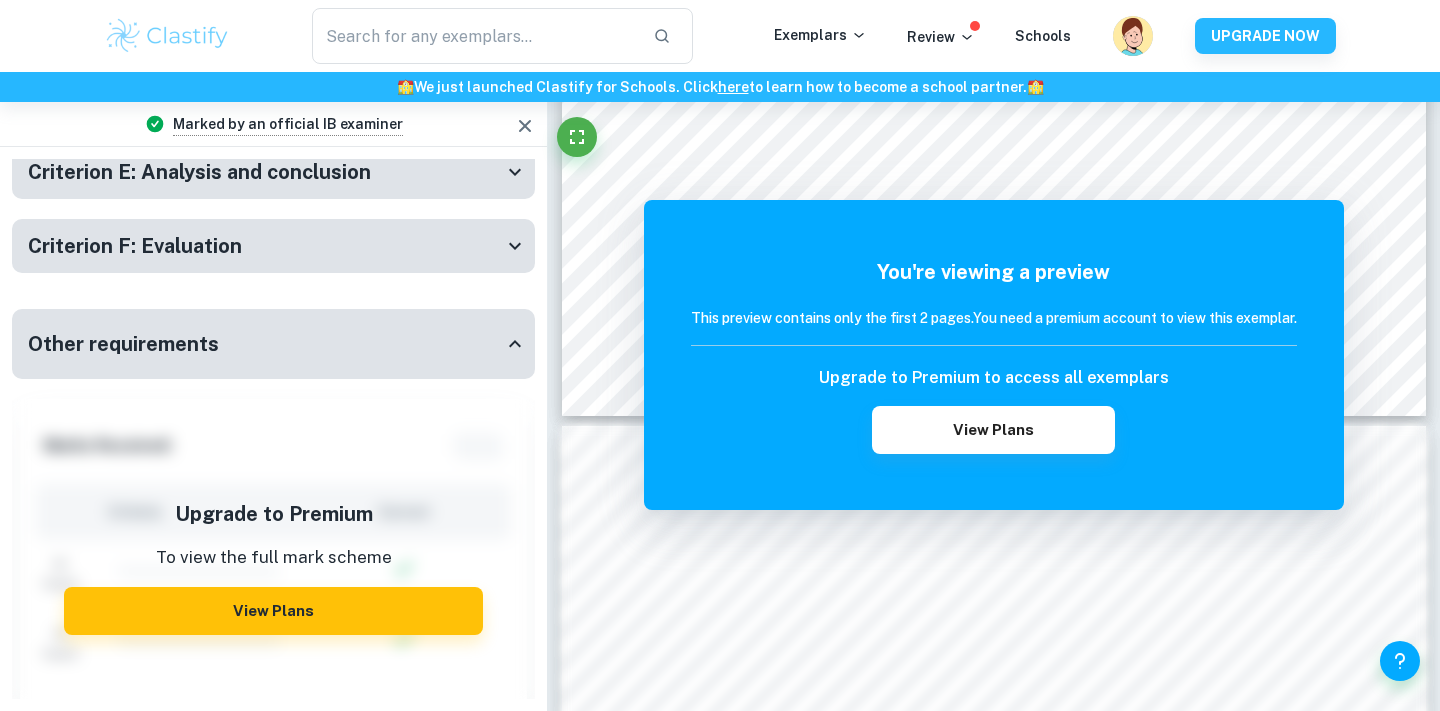 click on "Other requirements" at bounding box center (265, 344) 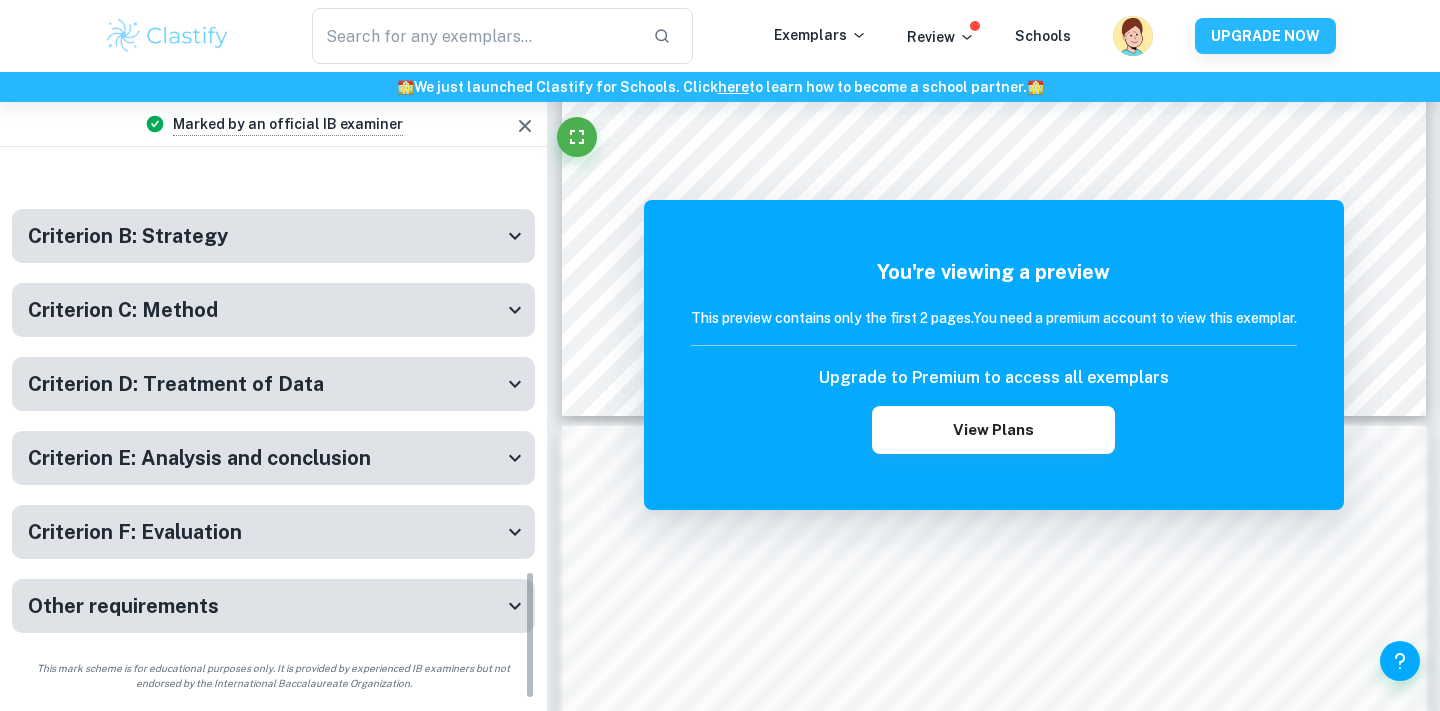 scroll, scrollTop: 1721, scrollLeft: 0, axis: vertical 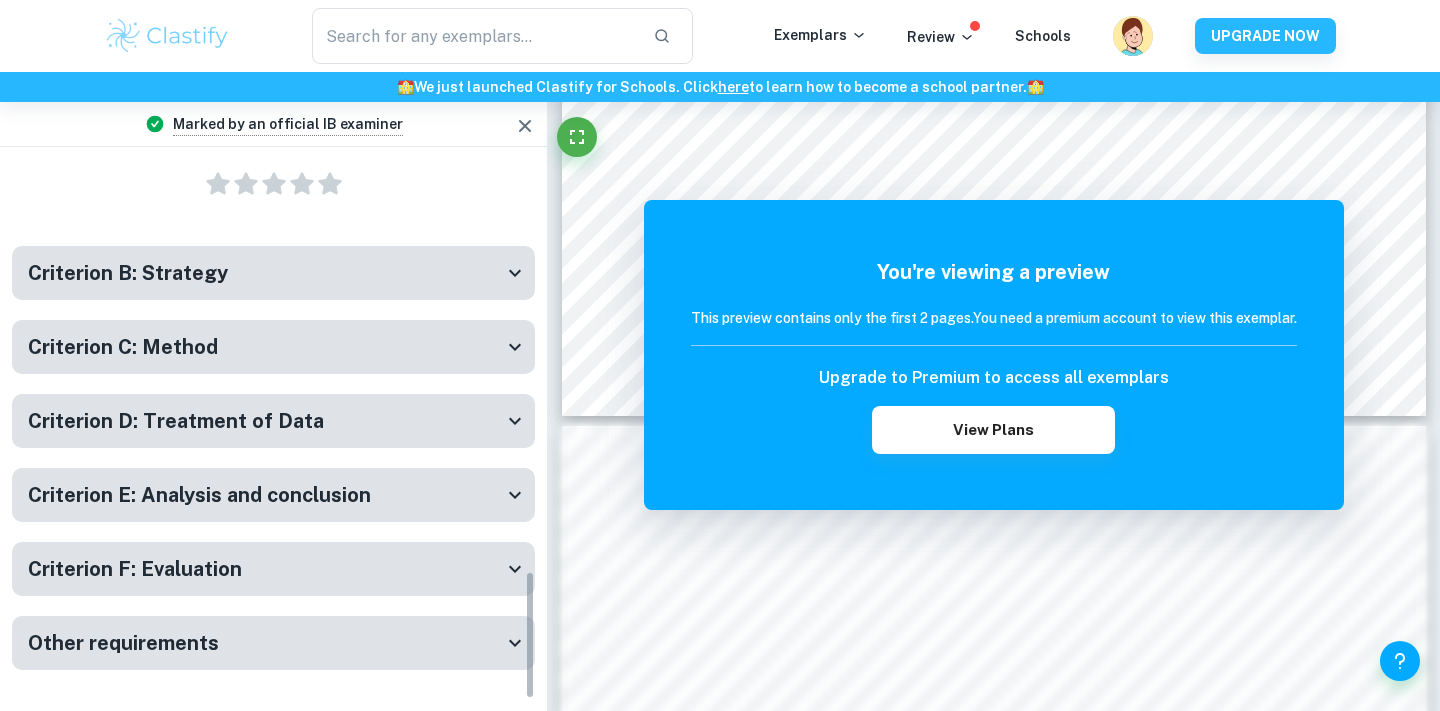 click on "Criterion B: Strategy" at bounding box center (273, 273) 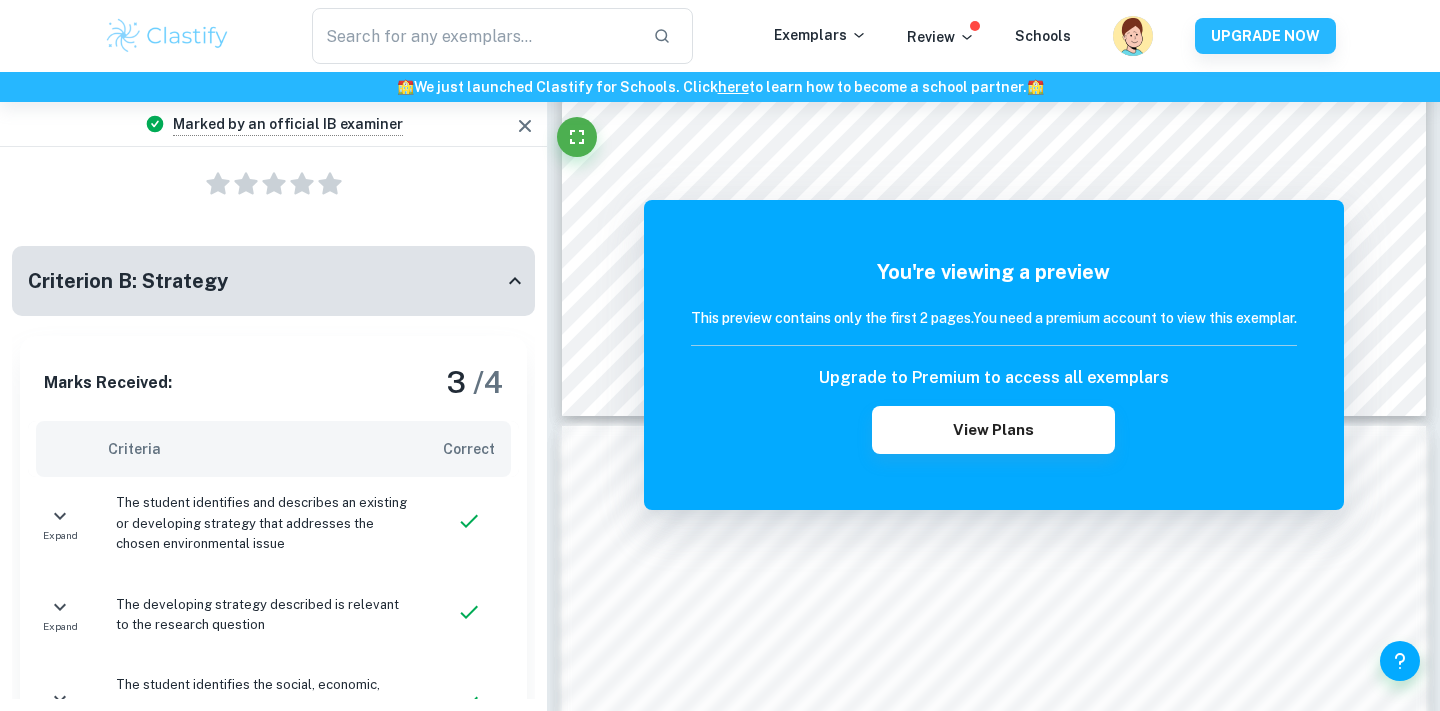 click on "Criterion B: Strategy" at bounding box center [273, 281] 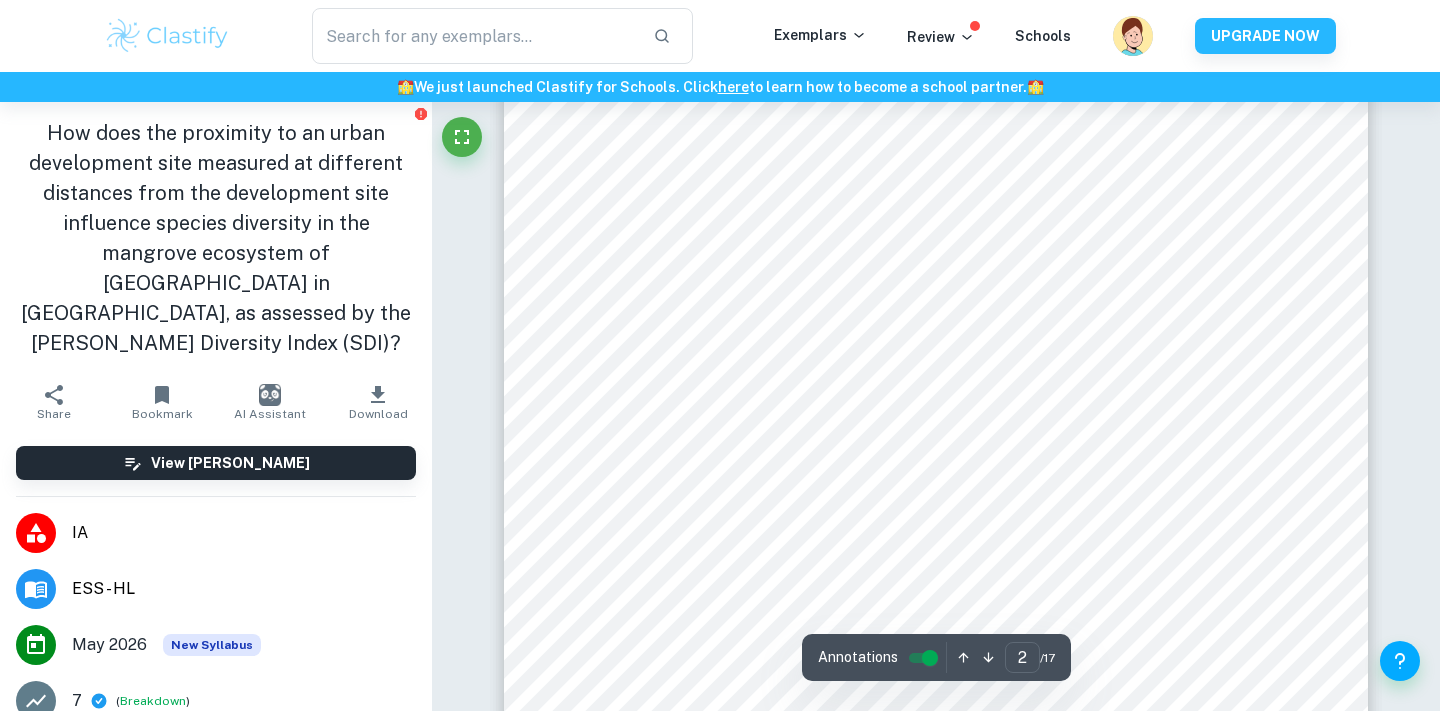 scroll, scrollTop: 1653, scrollLeft: 0, axis: vertical 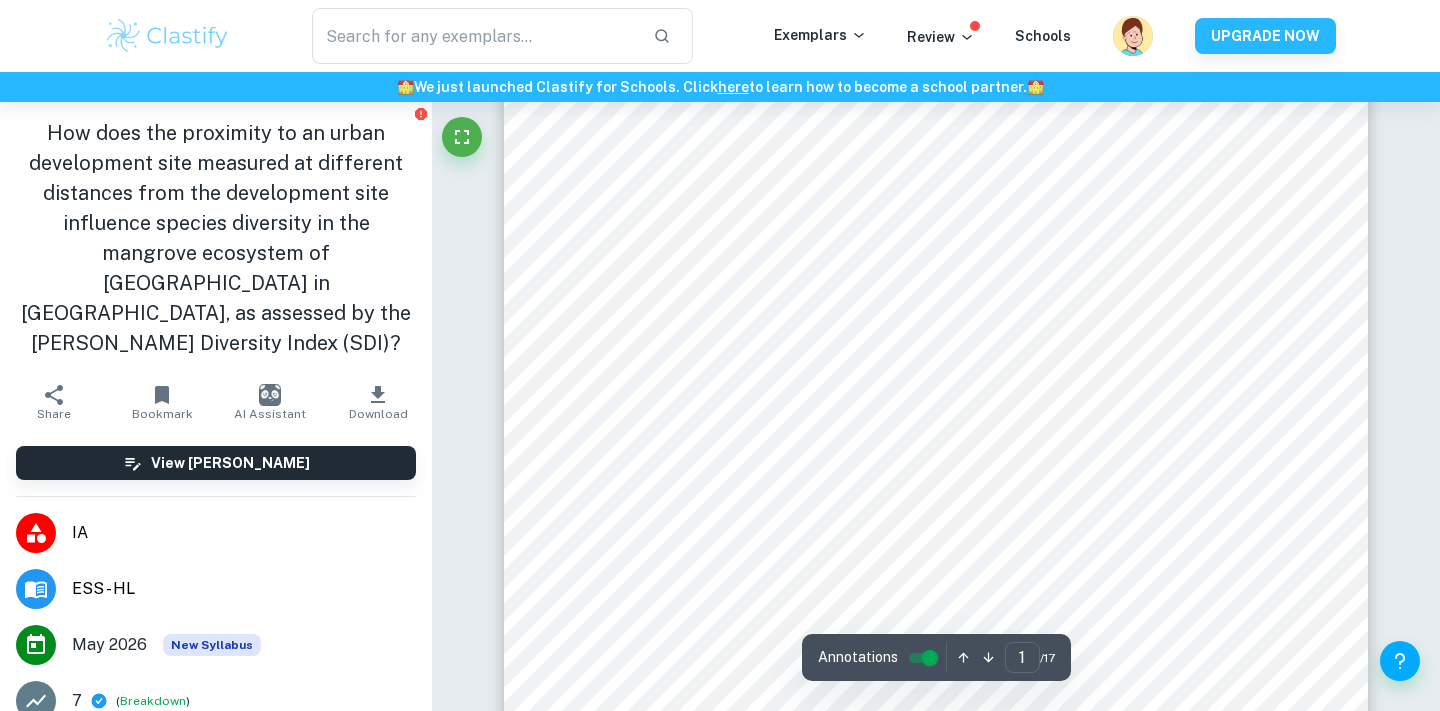 type on "2" 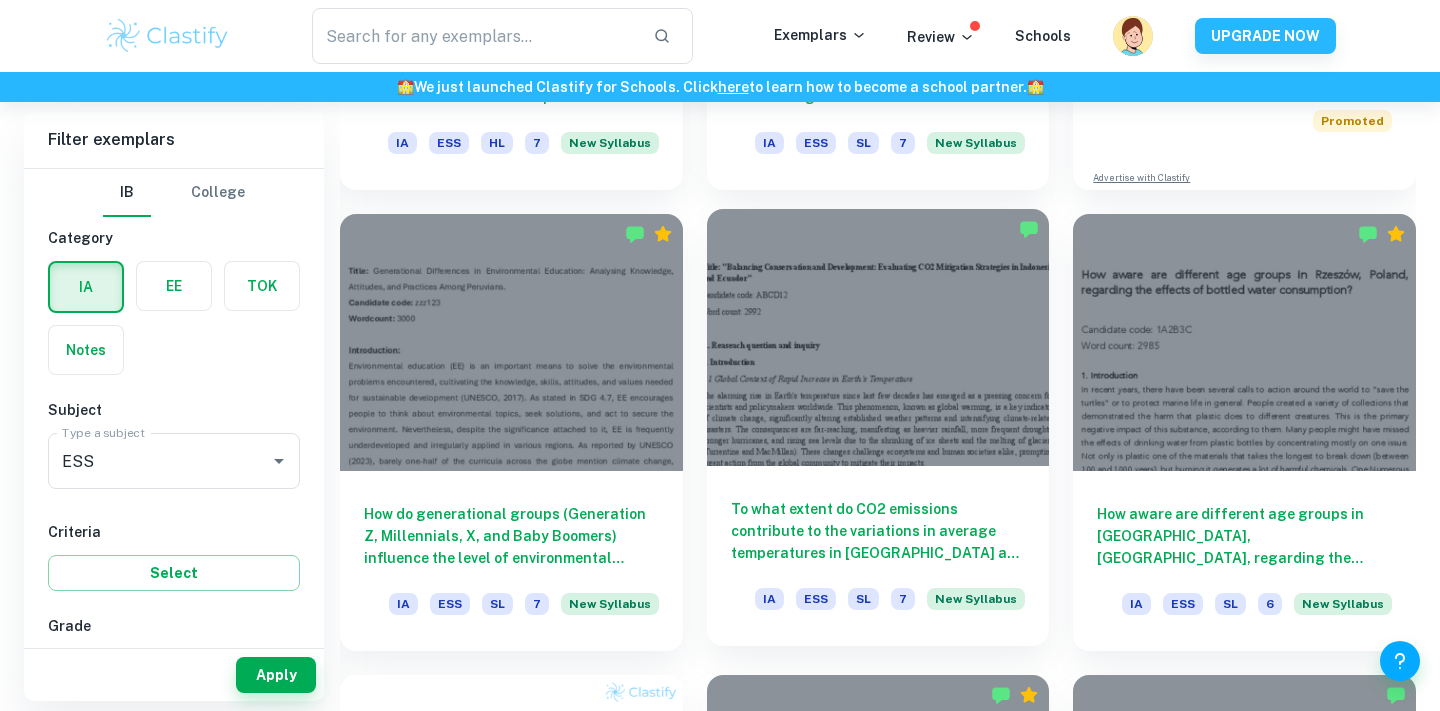 scroll, scrollTop: 1015, scrollLeft: 0, axis: vertical 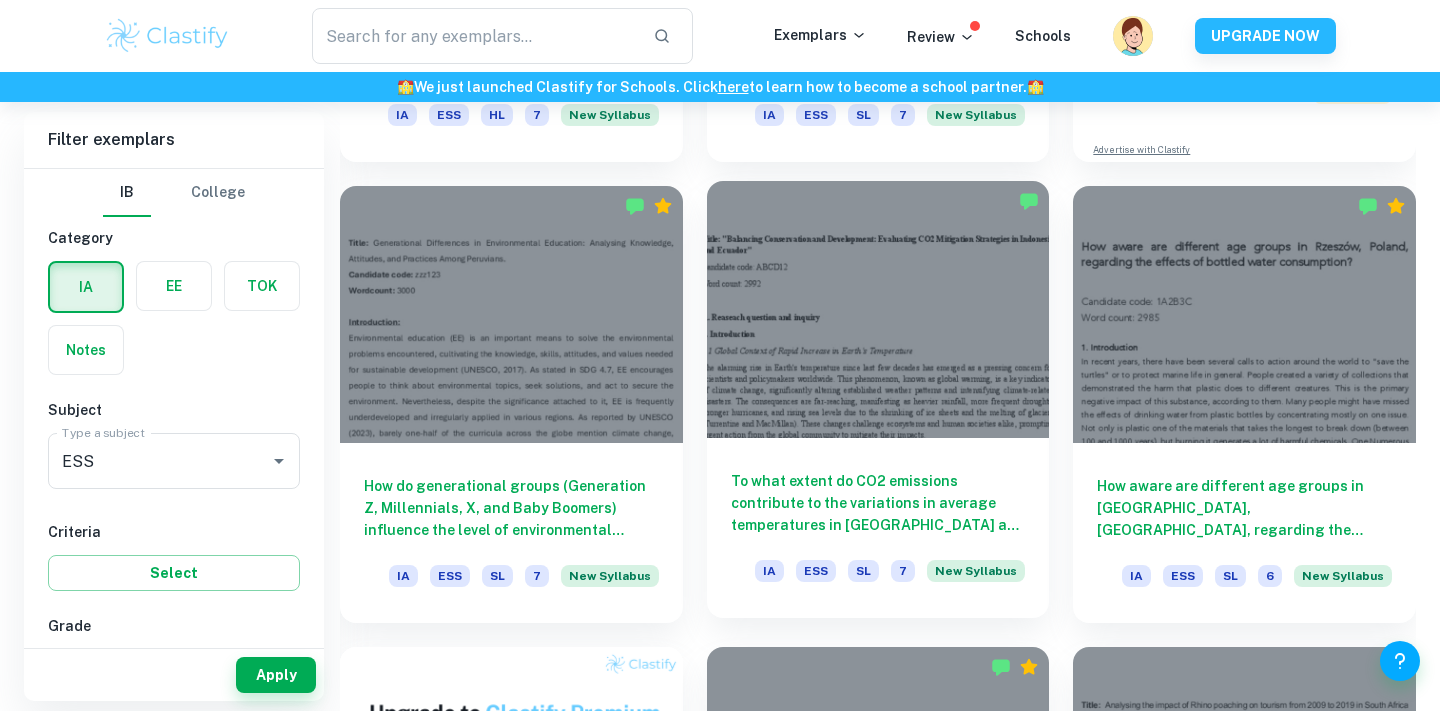click at bounding box center [878, 309] 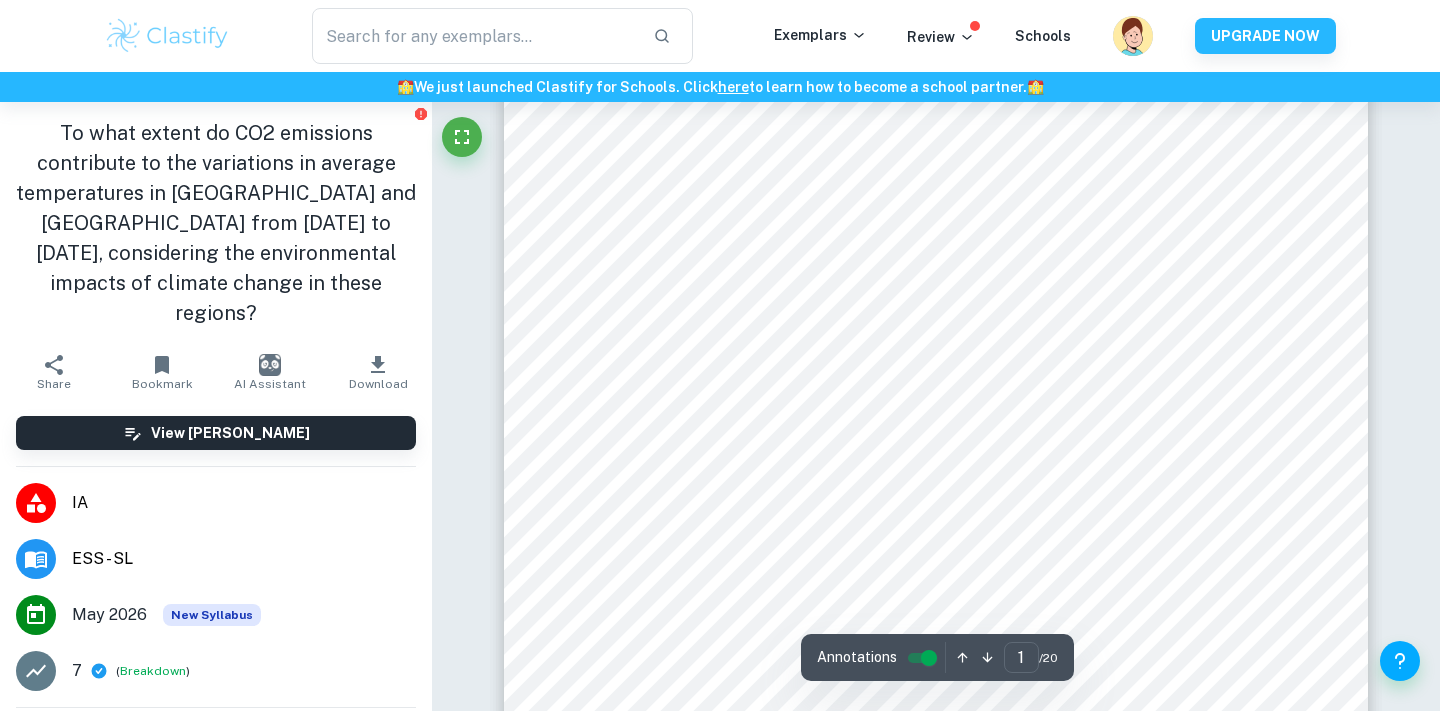scroll, scrollTop: 381, scrollLeft: 0, axis: vertical 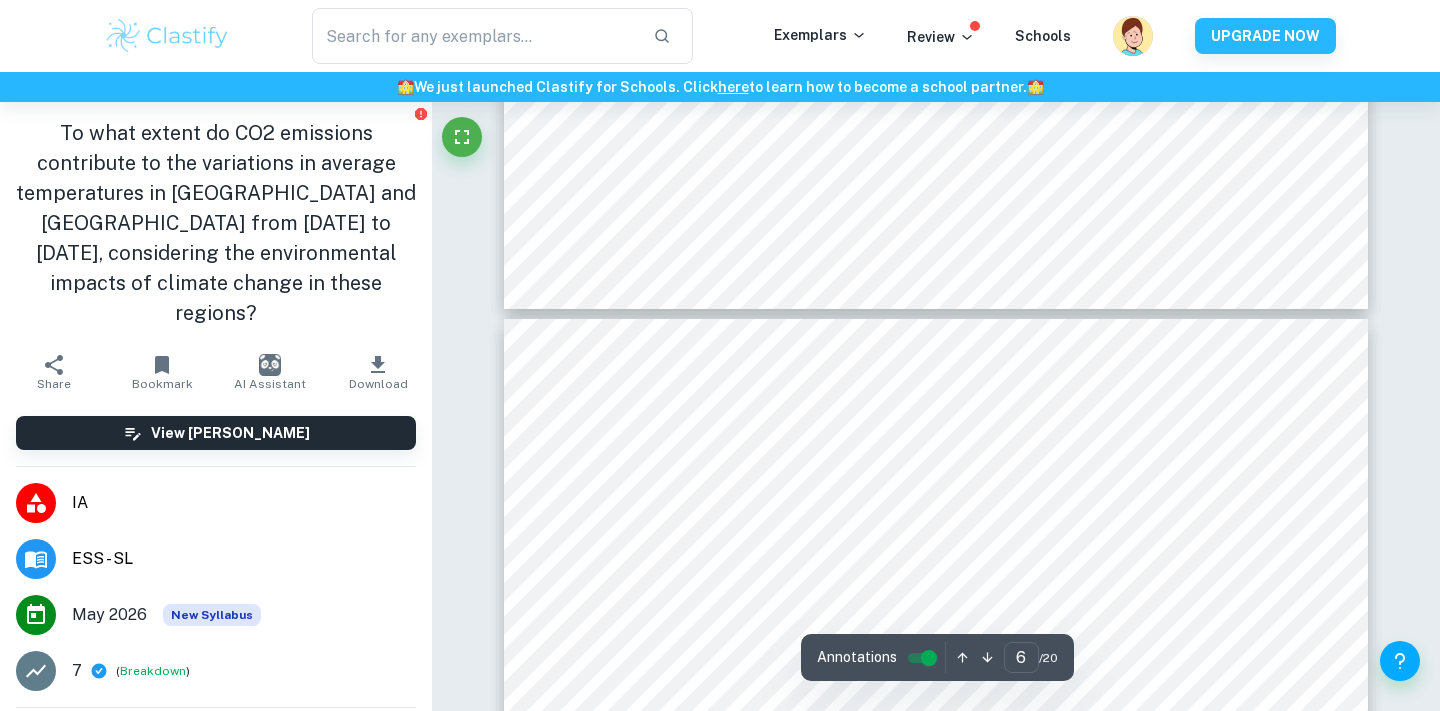 type on "7" 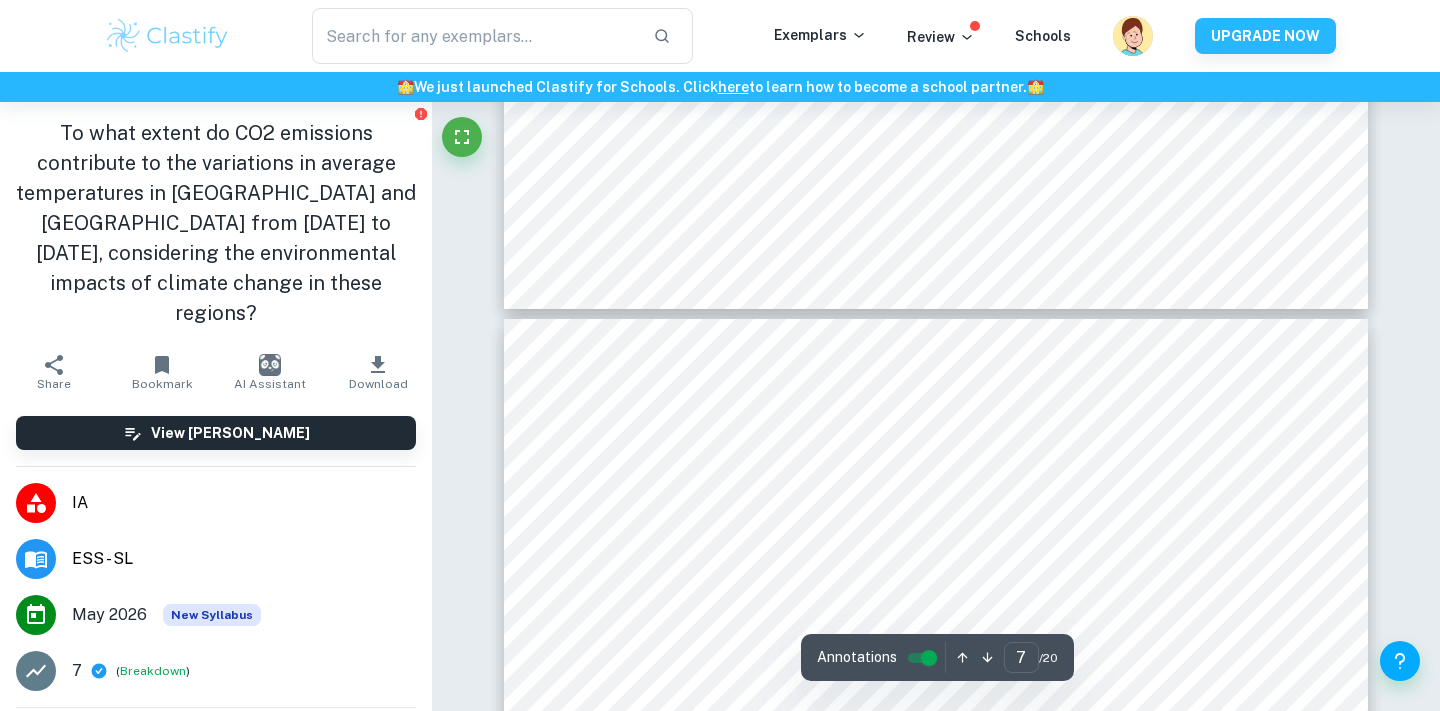 scroll, scrollTop: 7059, scrollLeft: 0, axis: vertical 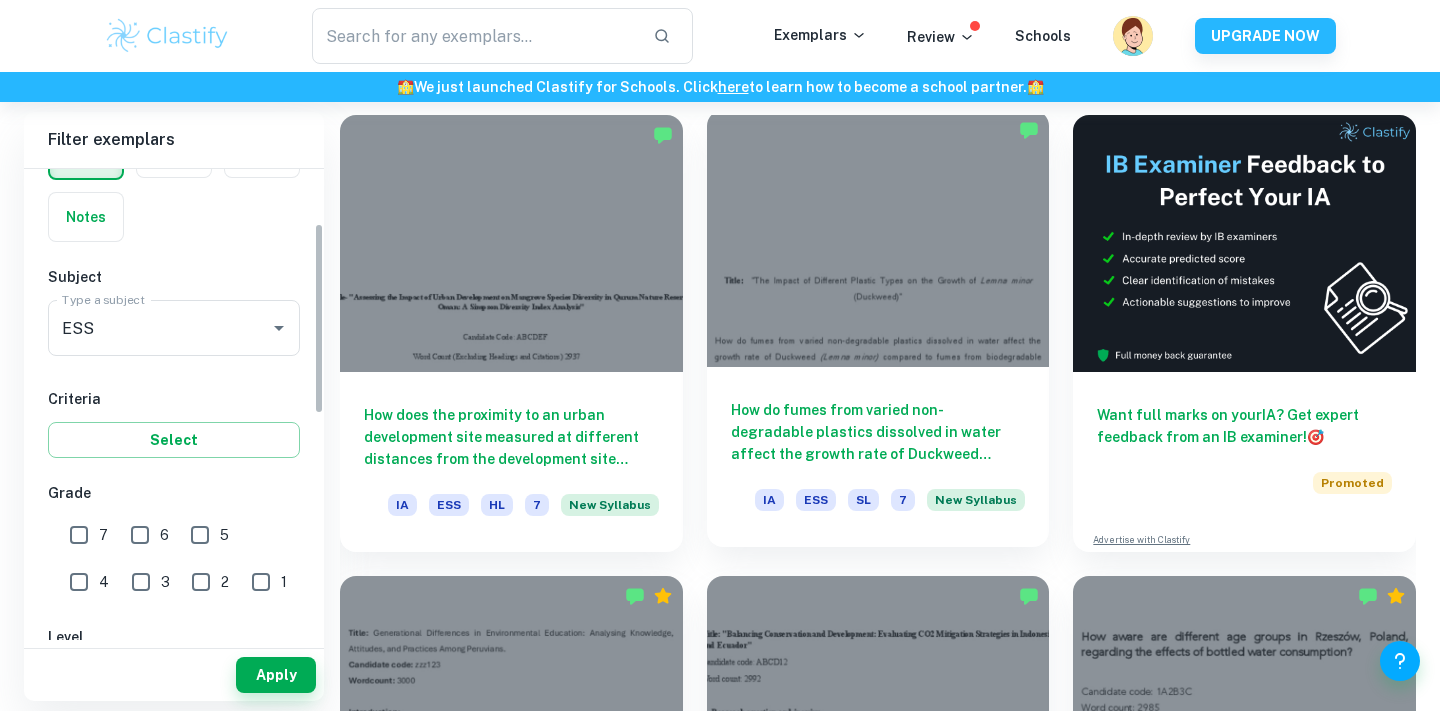 click at bounding box center (878, 238) 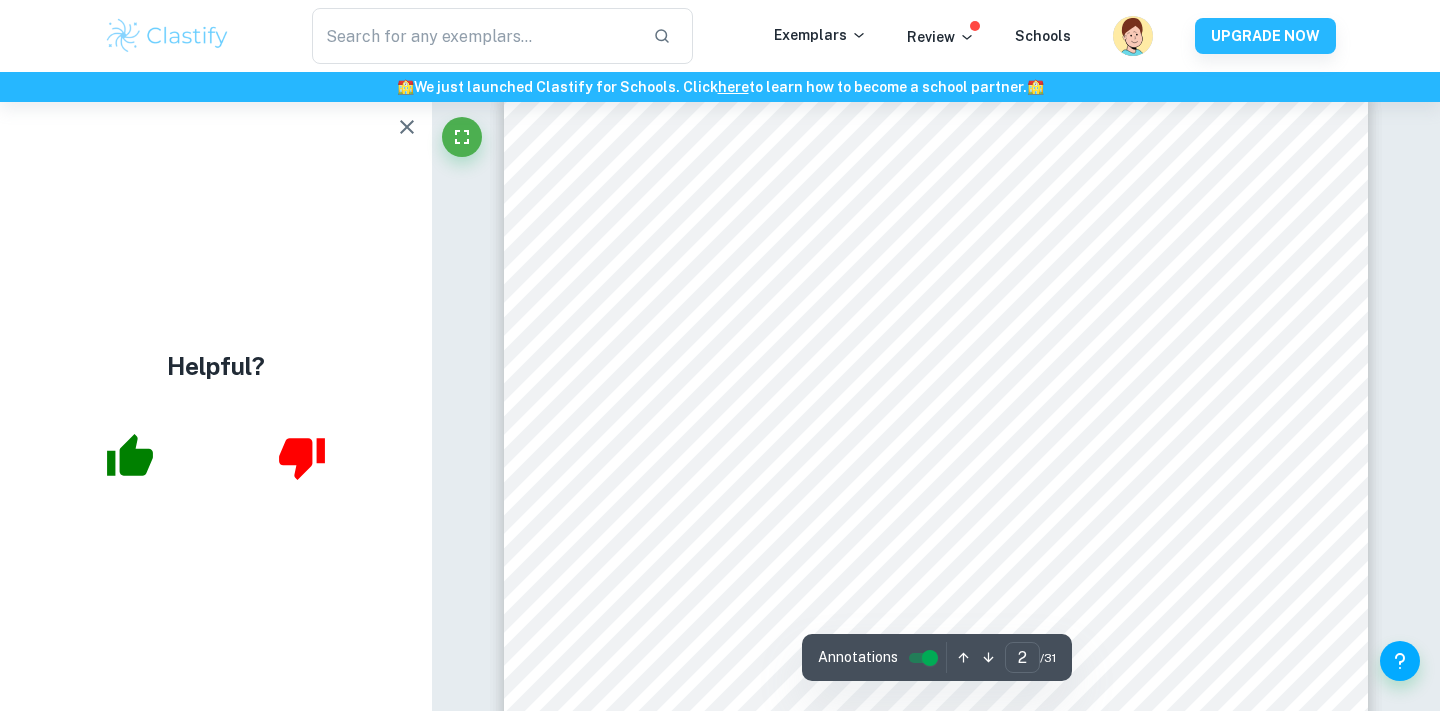 scroll, scrollTop: 1303, scrollLeft: 0, axis: vertical 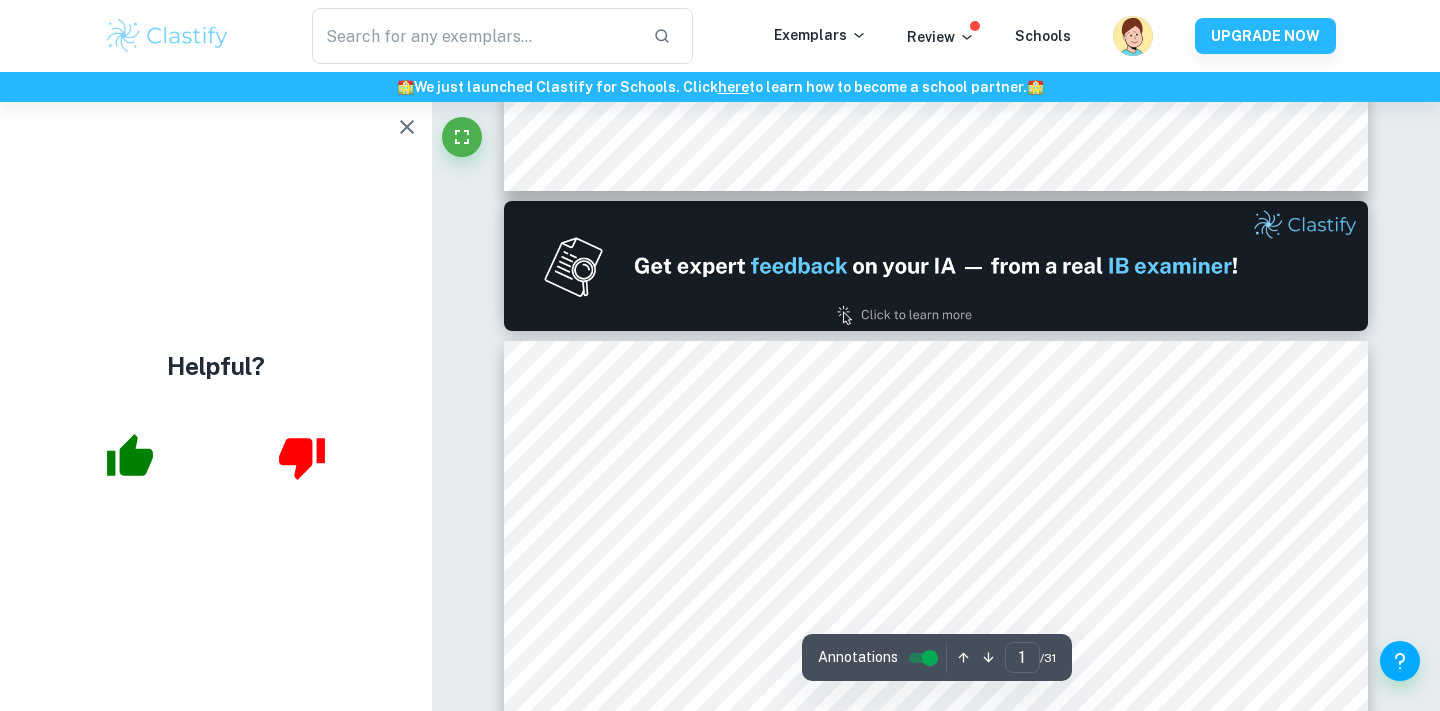 type on "2" 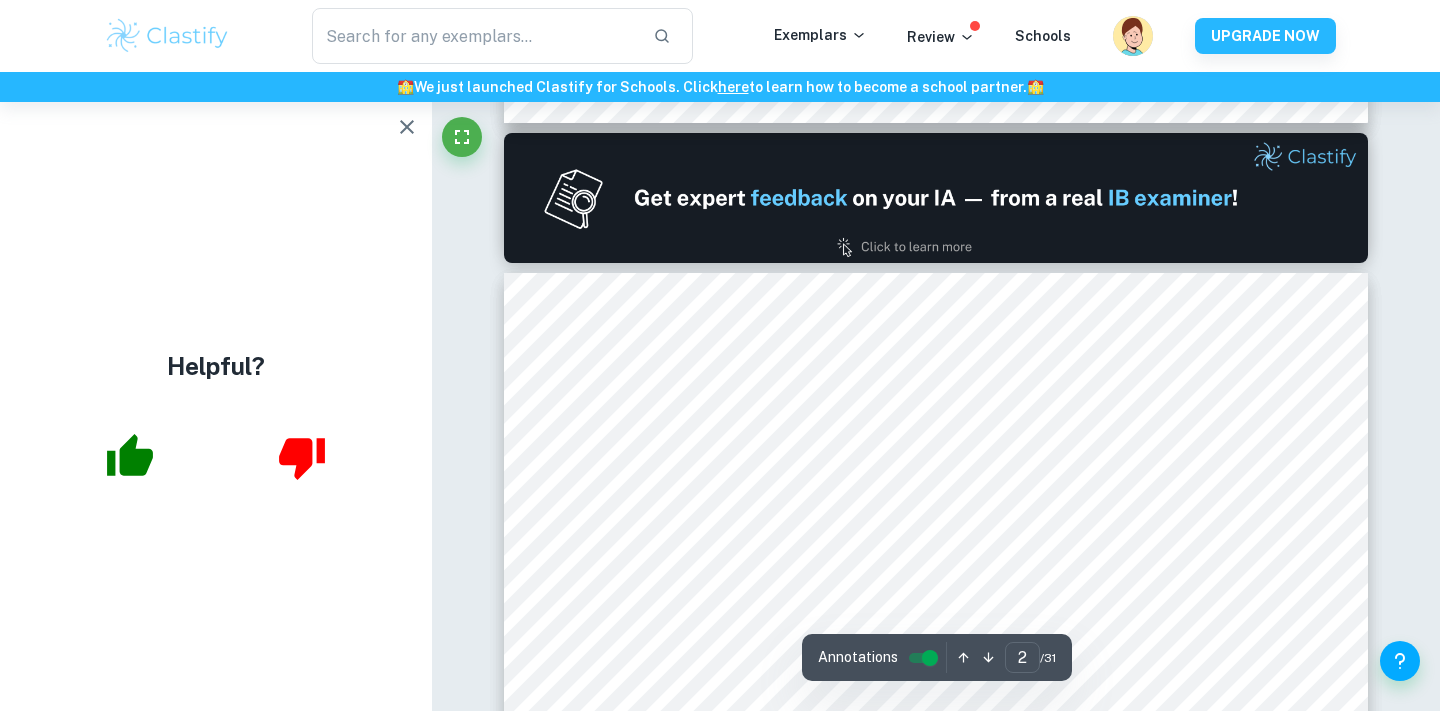 scroll, scrollTop: 1063, scrollLeft: 0, axis: vertical 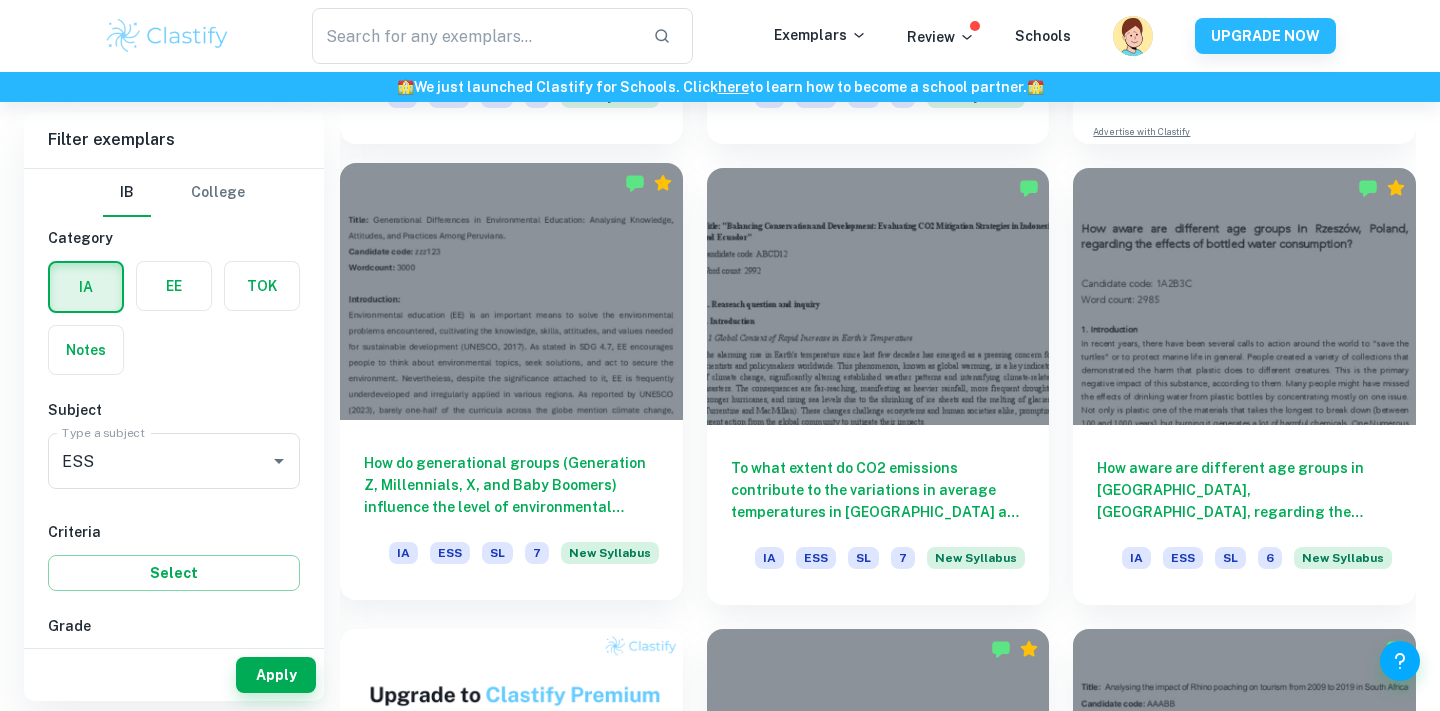 click at bounding box center (511, 291) 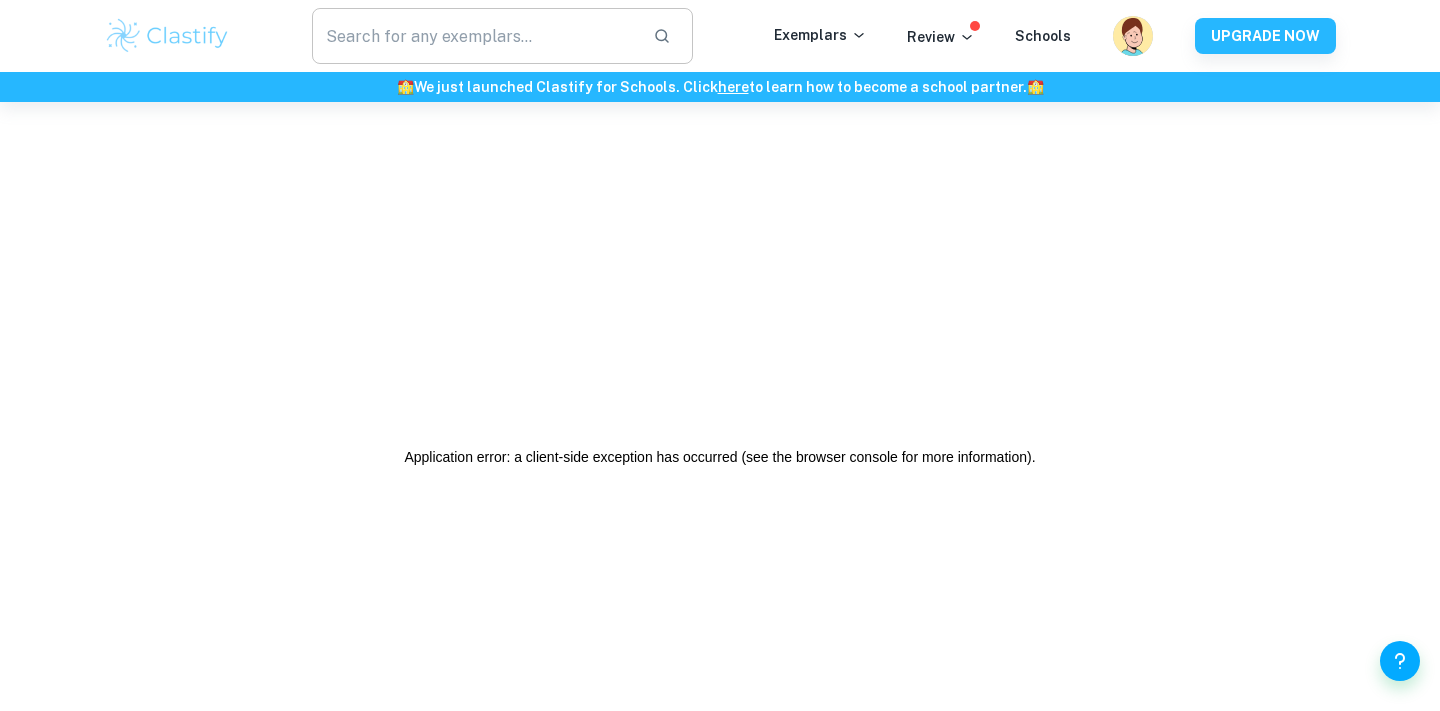 scroll, scrollTop: 0, scrollLeft: 0, axis: both 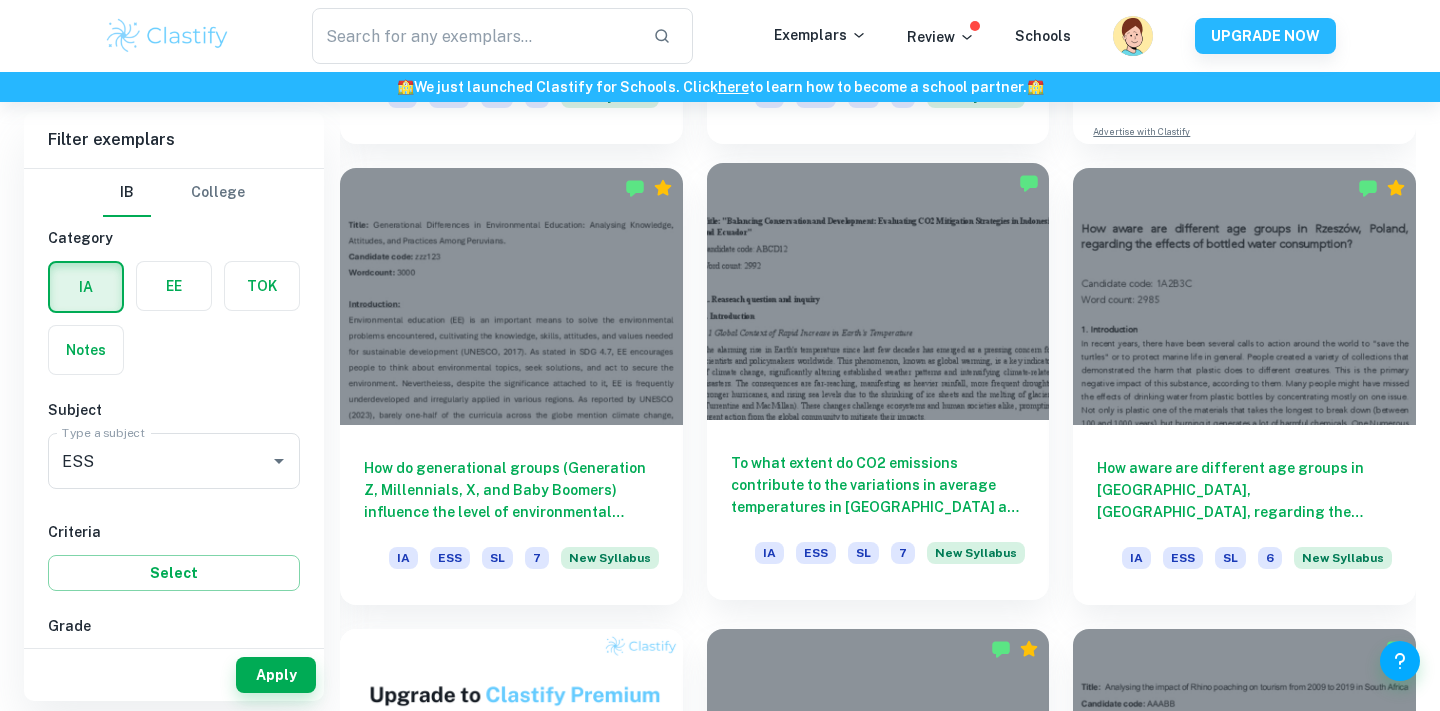 click at bounding box center [878, 291] 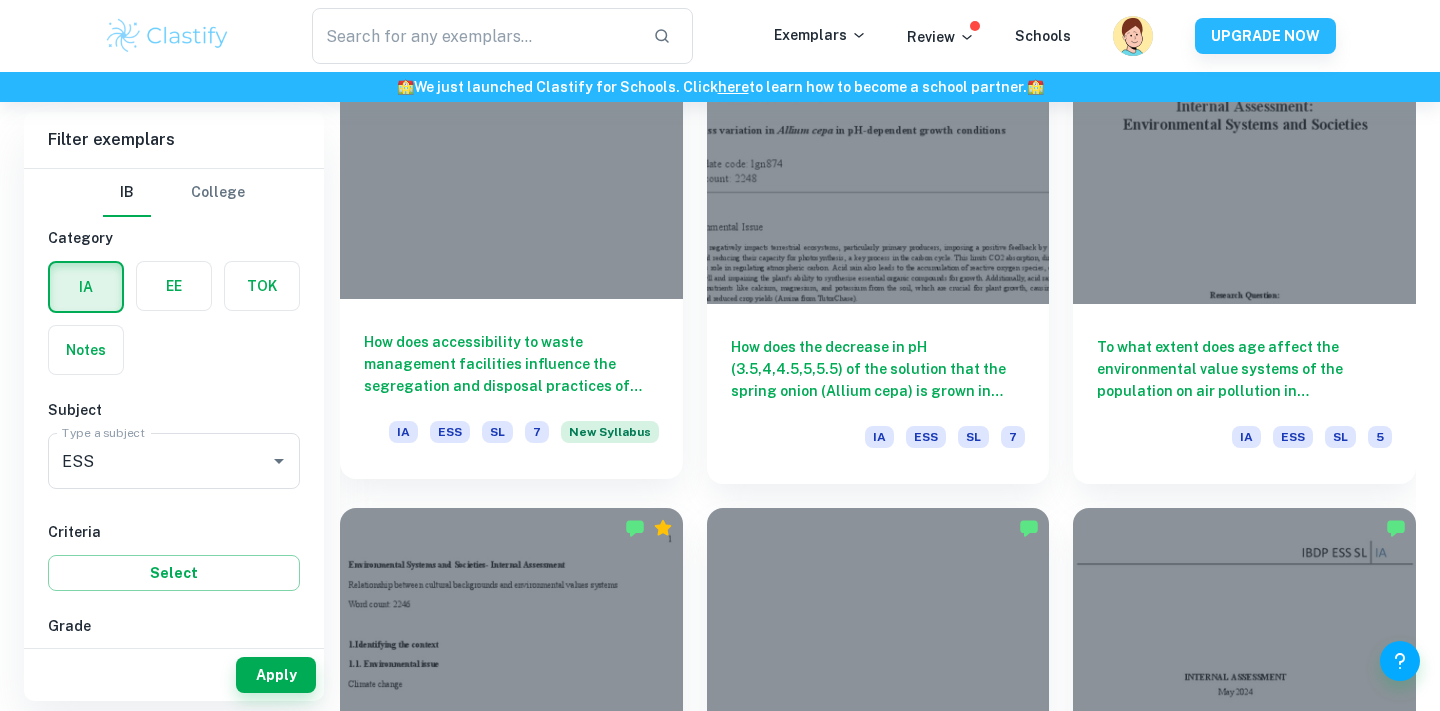 scroll, scrollTop: 2076, scrollLeft: 0, axis: vertical 